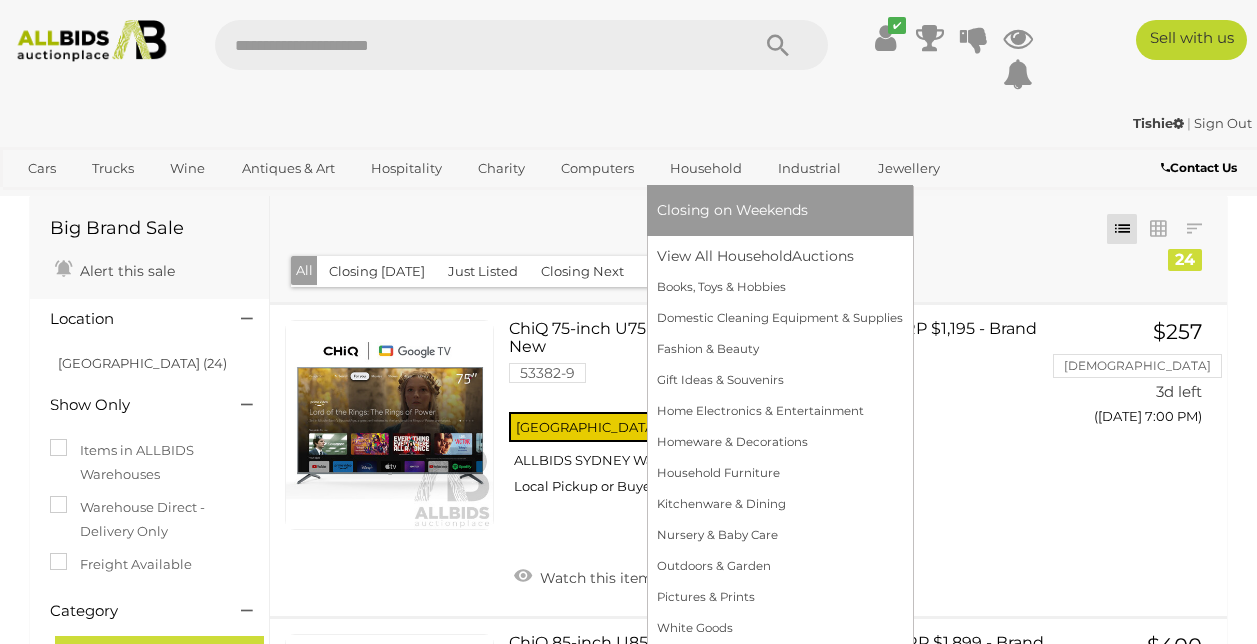 scroll, scrollTop: 0, scrollLeft: 0, axis: both 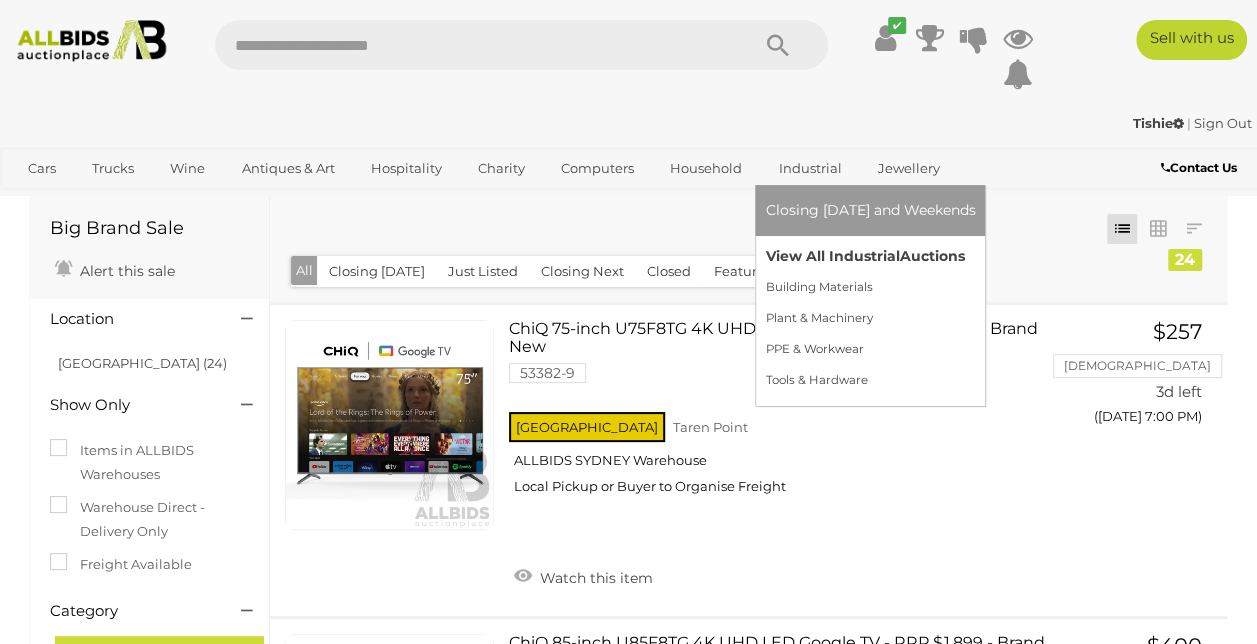 click on "View All Industrial  Auctions" at bounding box center [870, 256] 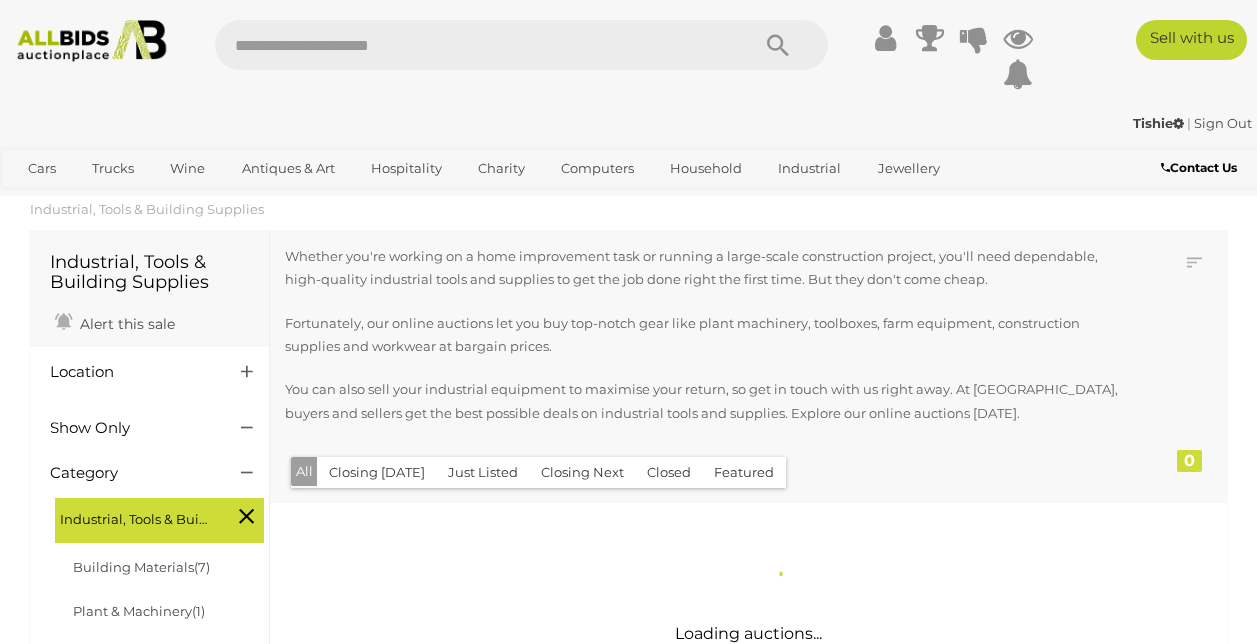 scroll, scrollTop: 0, scrollLeft: 0, axis: both 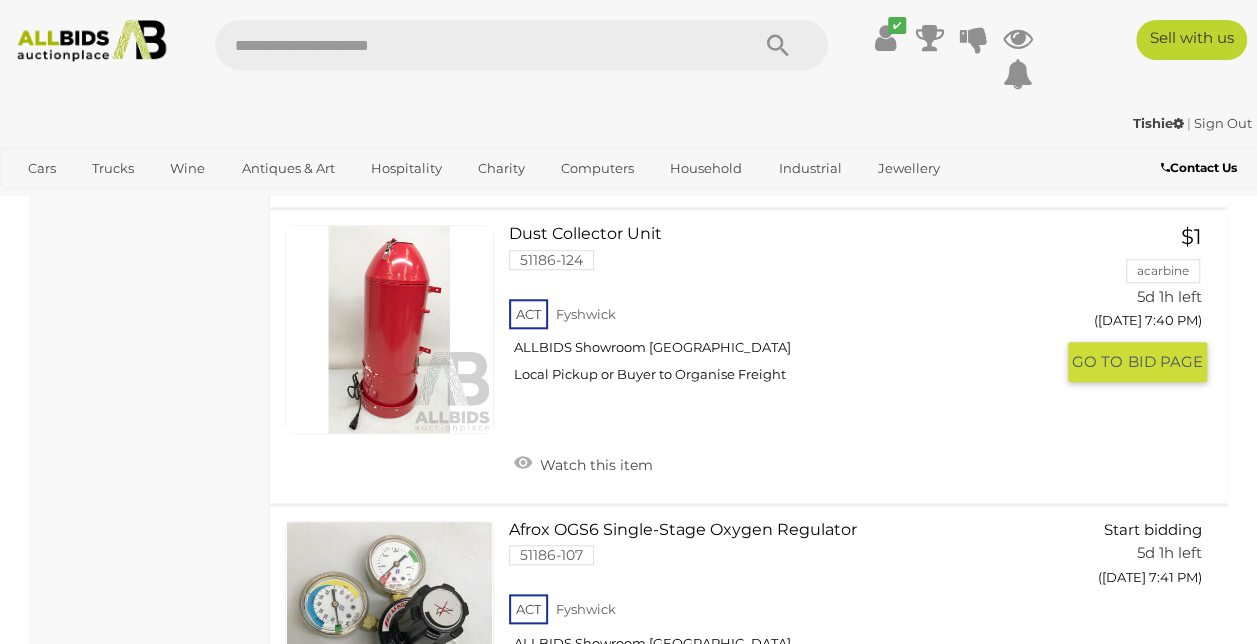 click on "Dust Collector Unit
51186-124
ACT
Fyshwick ALLBIDS Showroom Fyshwick" at bounding box center [788, 311] 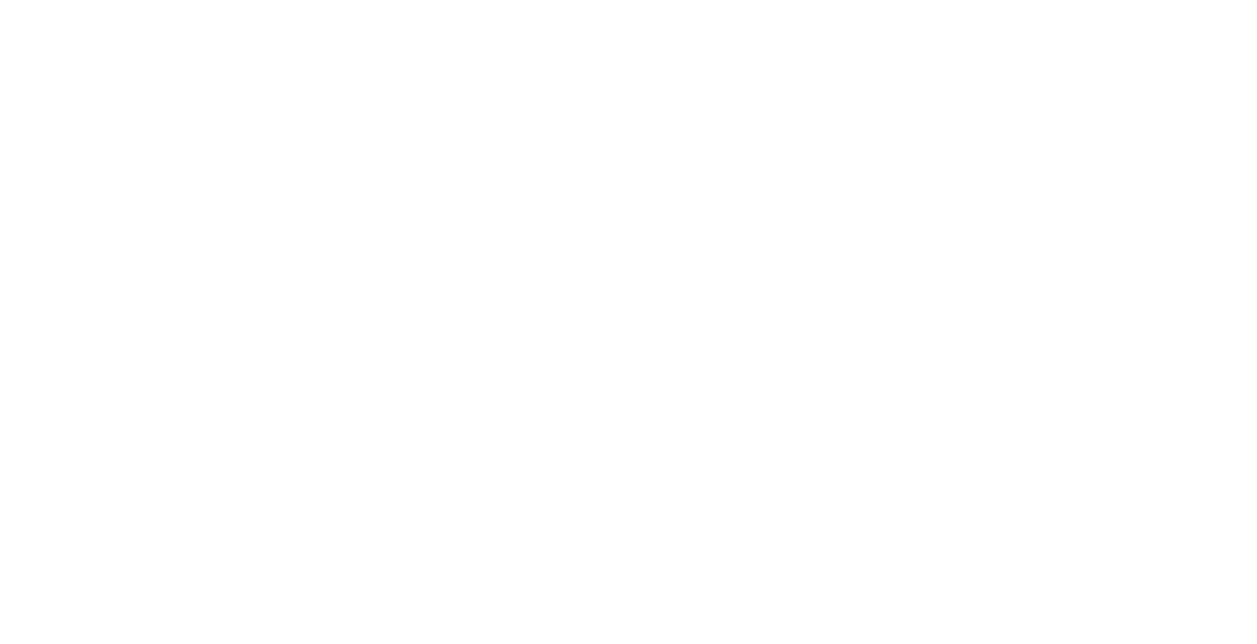 scroll, scrollTop: 0, scrollLeft: 0, axis: both 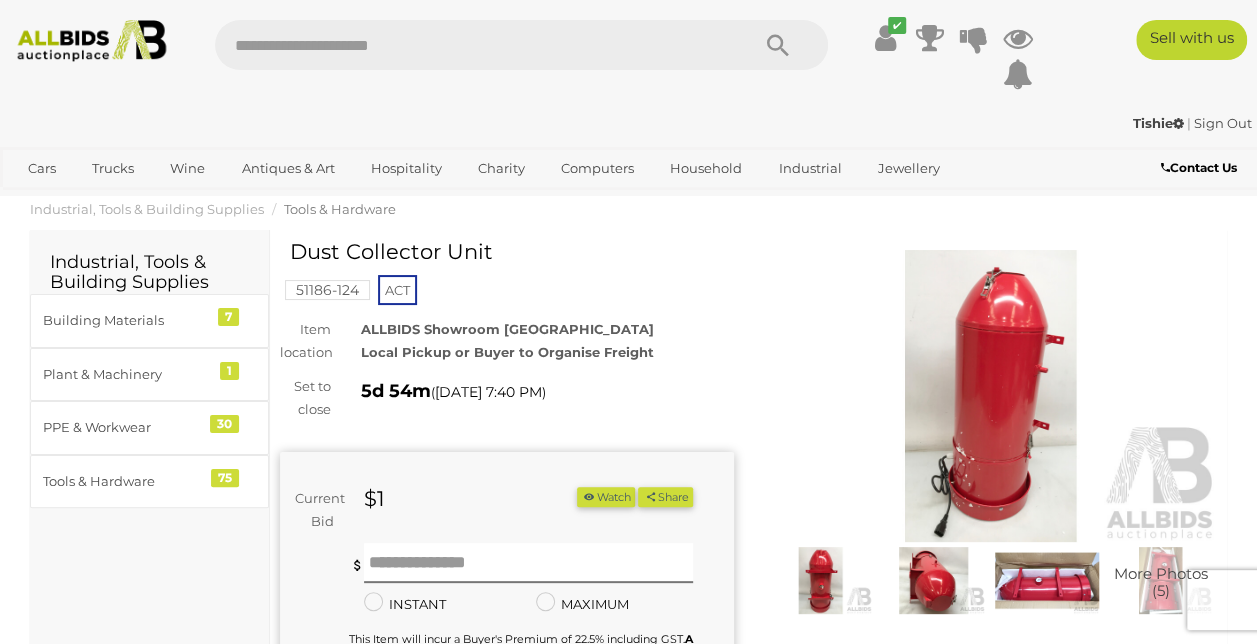 click at bounding box center [991, 396] 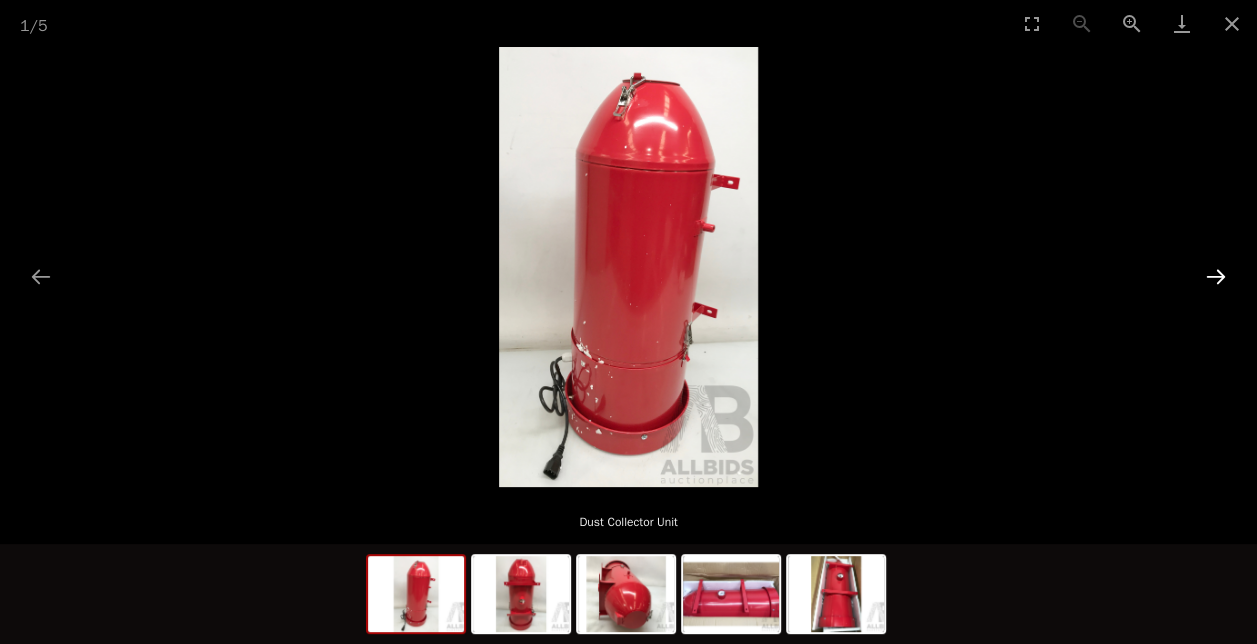 click at bounding box center (1216, 276) 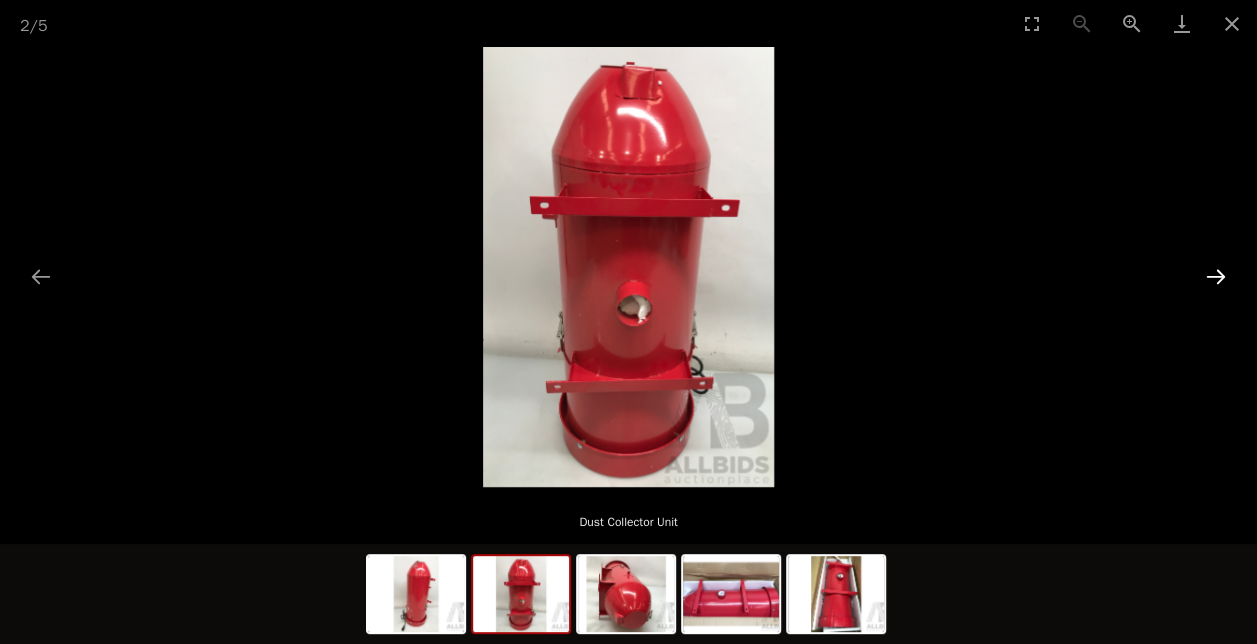 click at bounding box center [1216, 276] 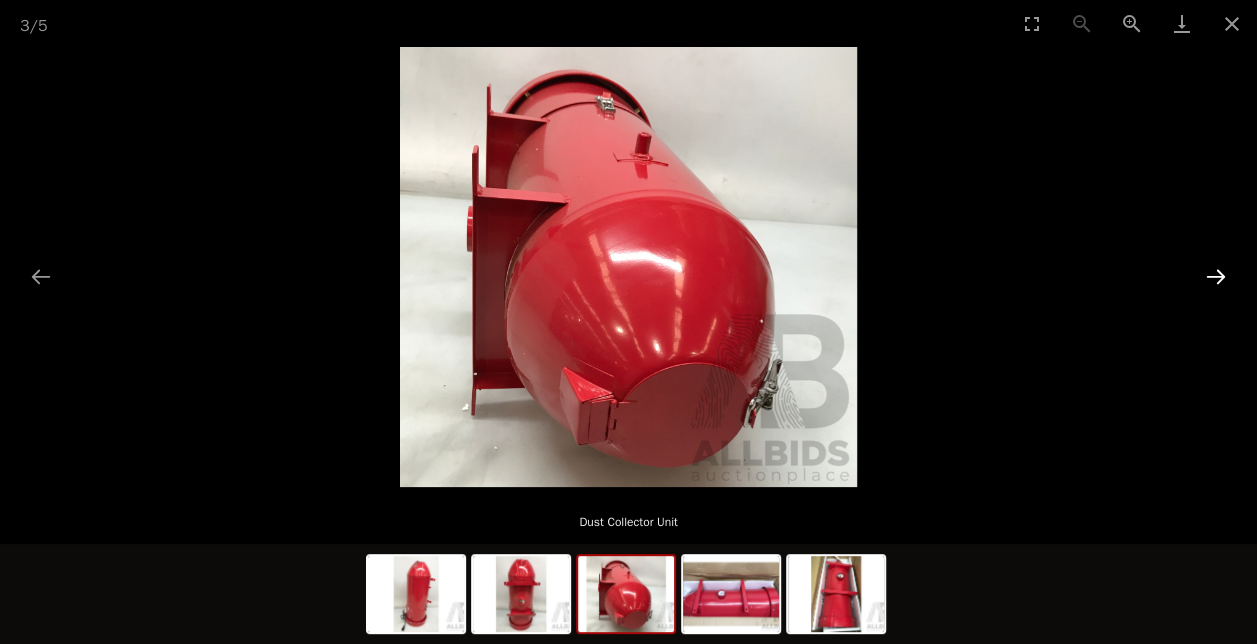 click at bounding box center [1216, 276] 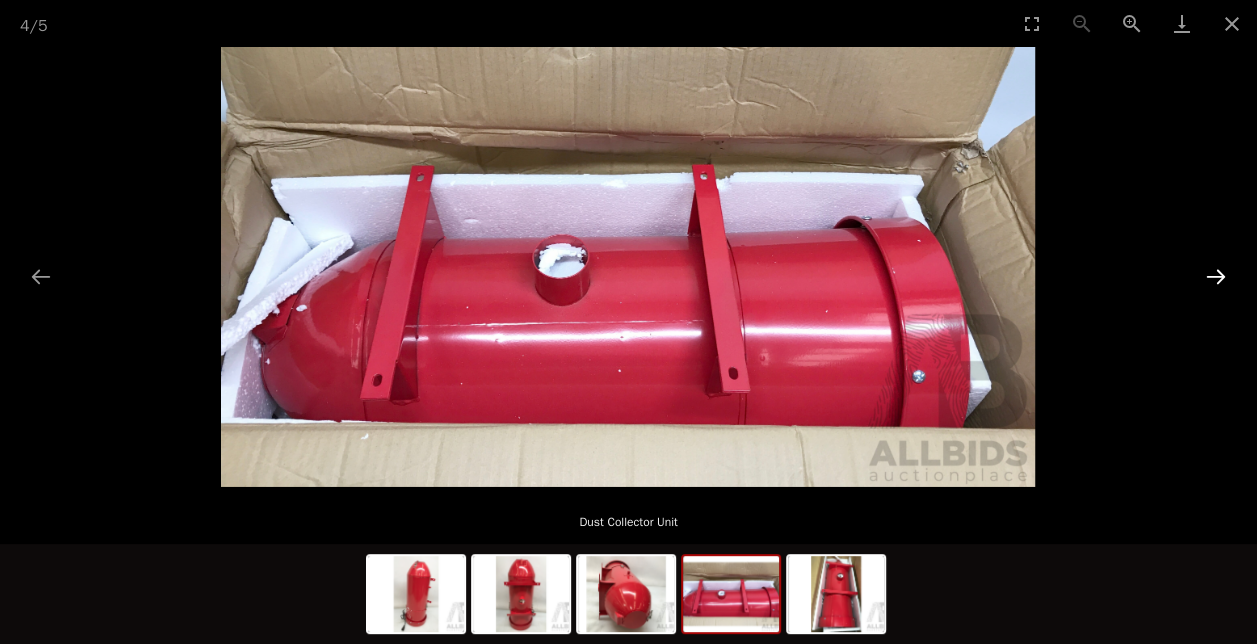 click at bounding box center (1216, 276) 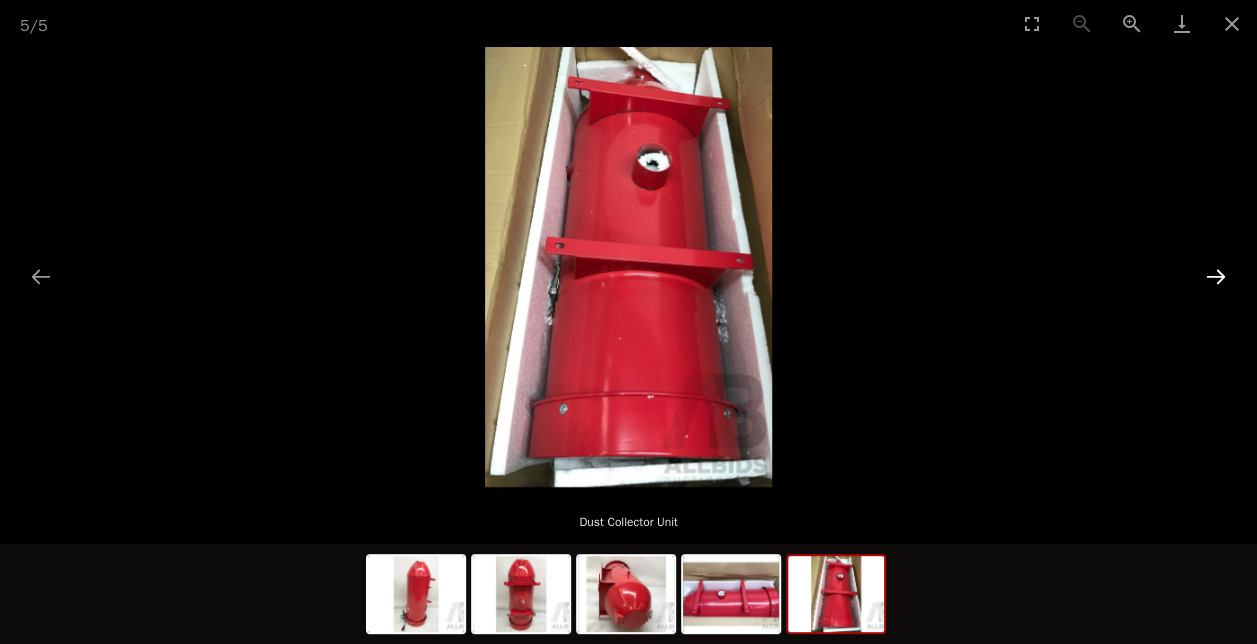 click at bounding box center (1216, 276) 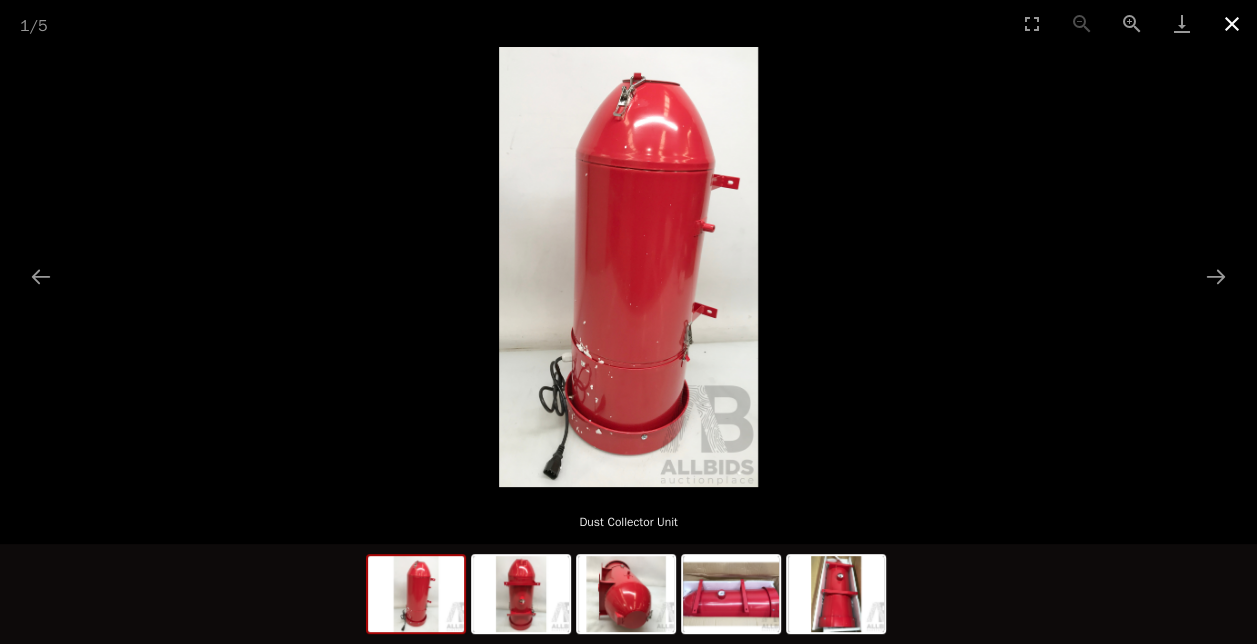 click at bounding box center [1232, 23] 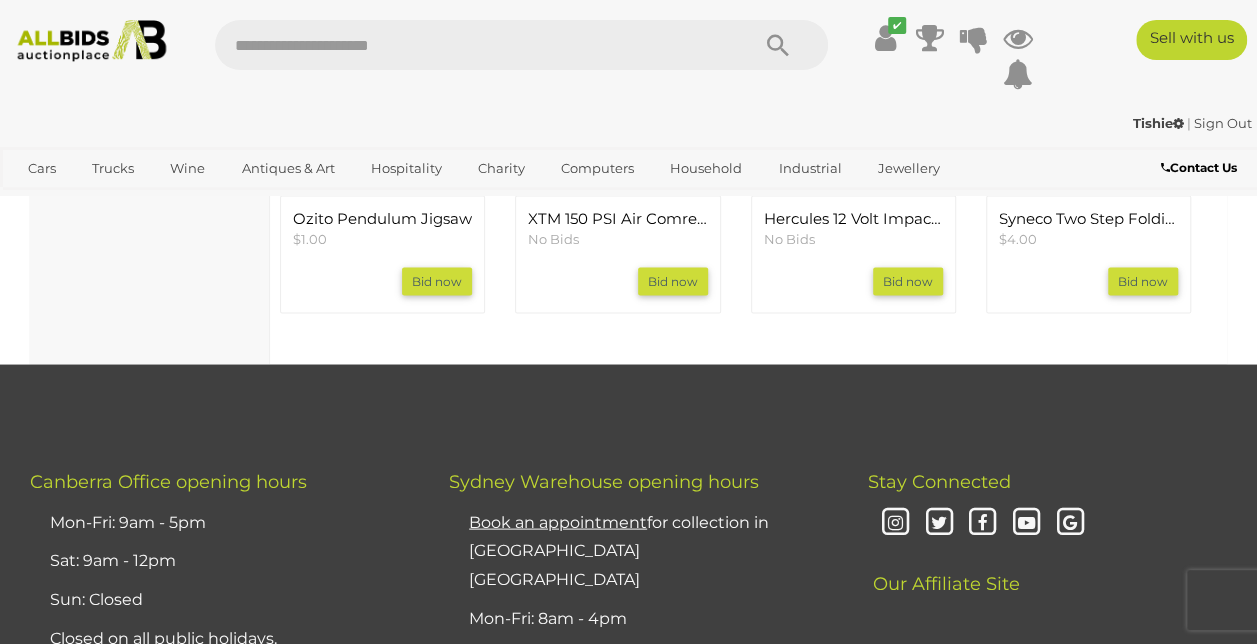 scroll, scrollTop: 1770, scrollLeft: 0, axis: vertical 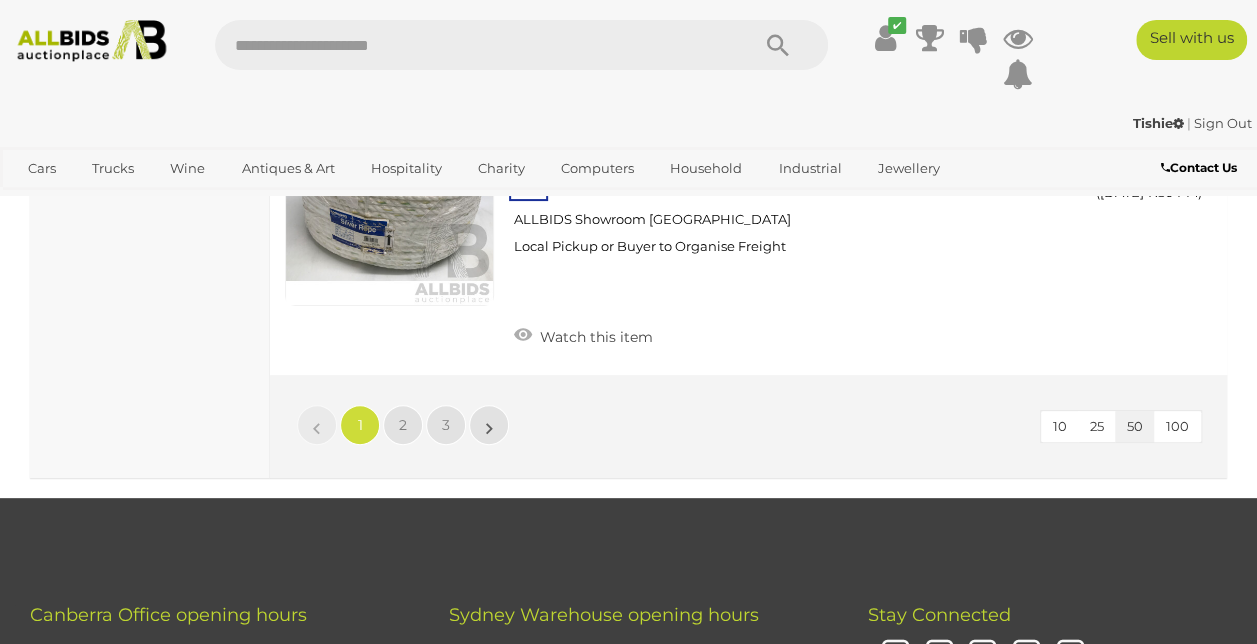 click on "100" at bounding box center [1177, 426] 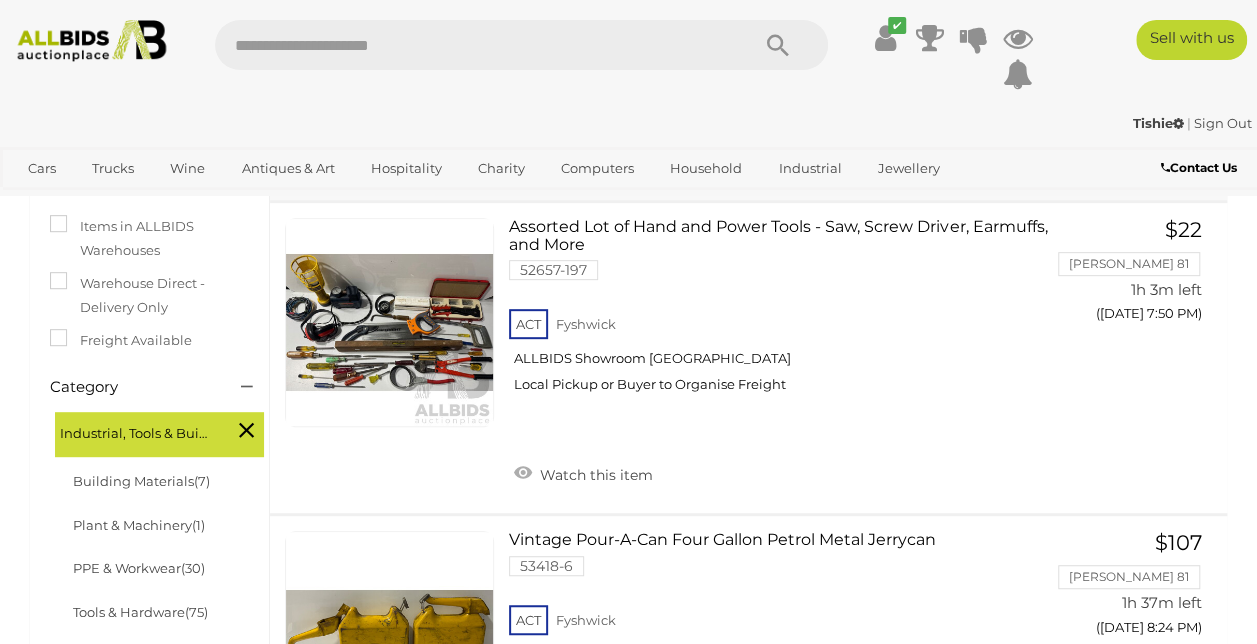 scroll, scrollTop: 12298, scrollLeft: 0, axis: vertical 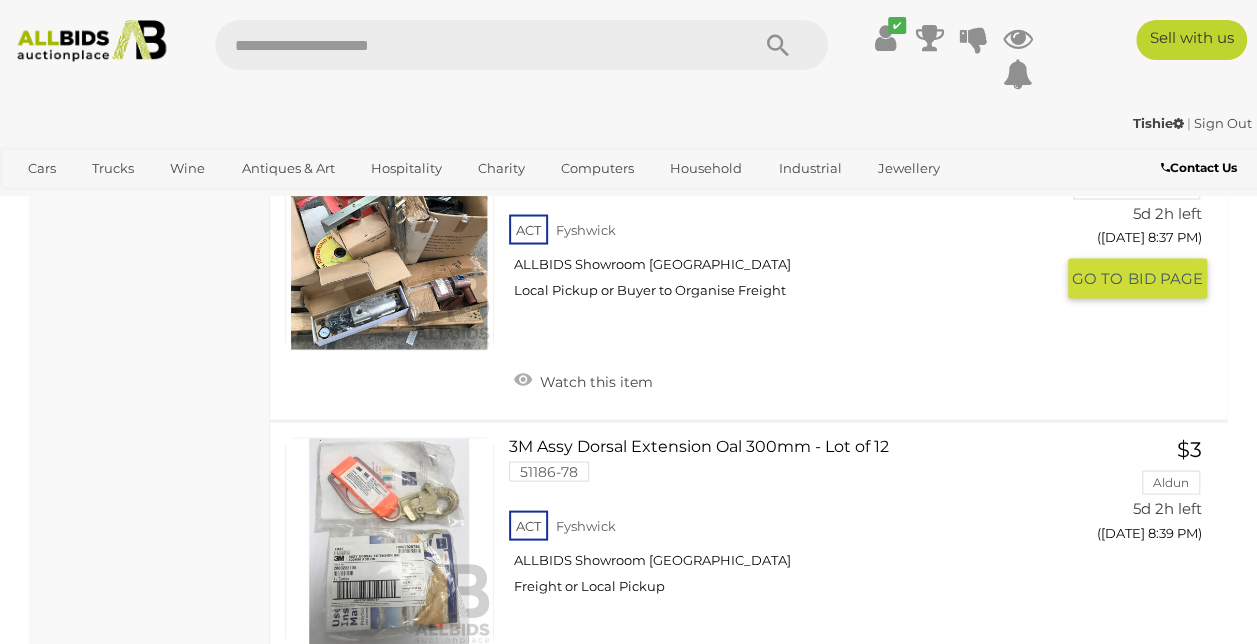 click on "Pallet Lot of Assorted Tools and Equipment
51186-79
ACT
Fyshwick ALLBIDS Showroom Fyshwick" at bounding box center [788, 227] 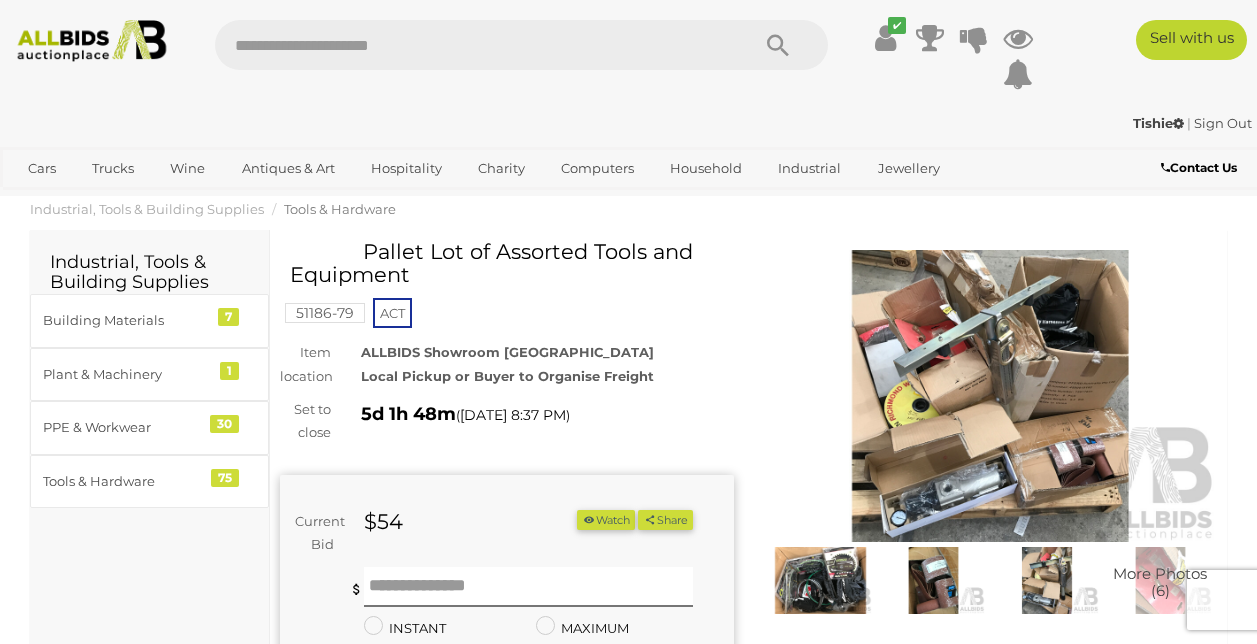 scroll, scrollTop: 0, scrollLeft: 0, axis: both 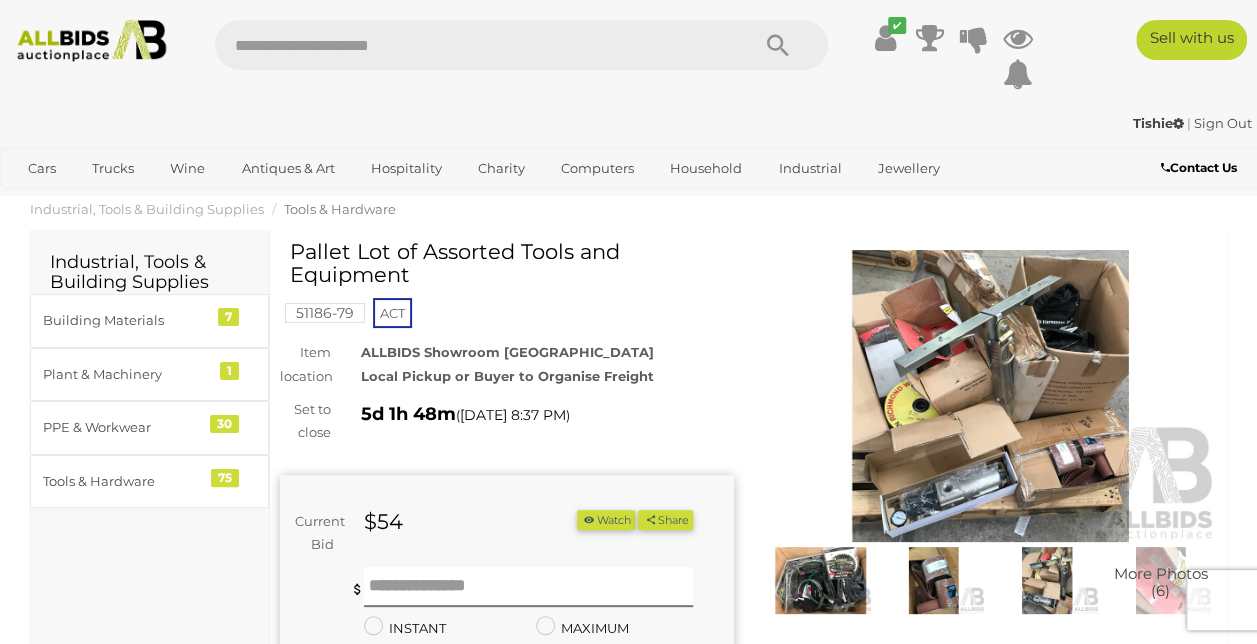 click at bounding box center (991, 396) 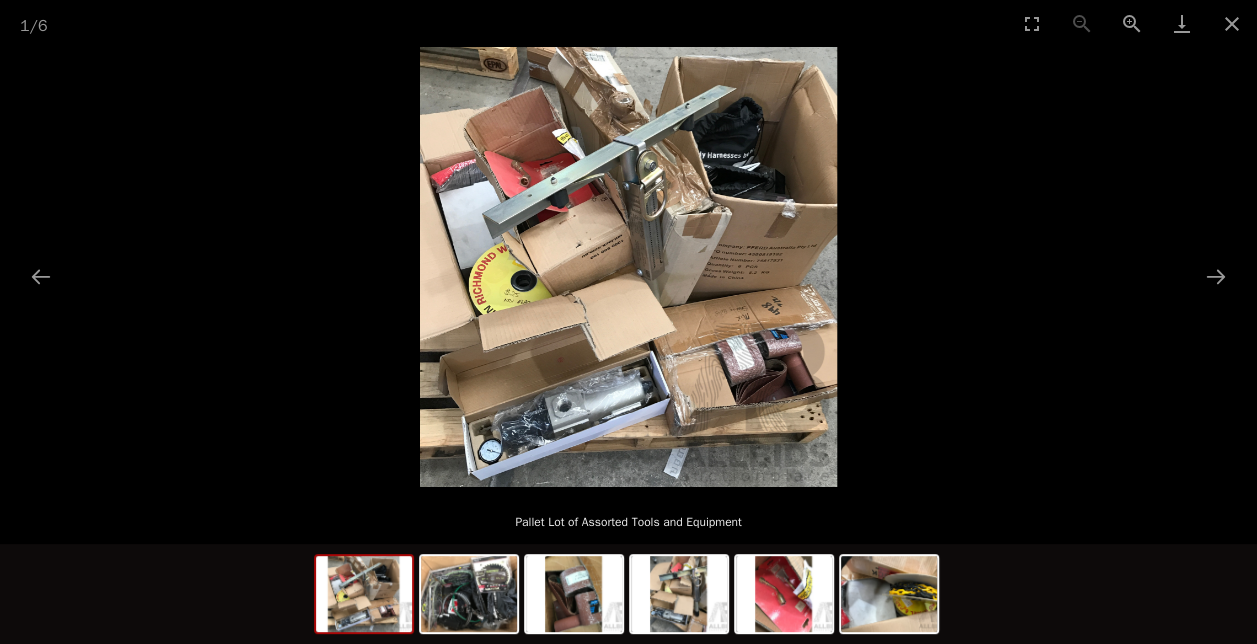 scroll, scrollTop: 0, scrollLeft: 0, axis: both 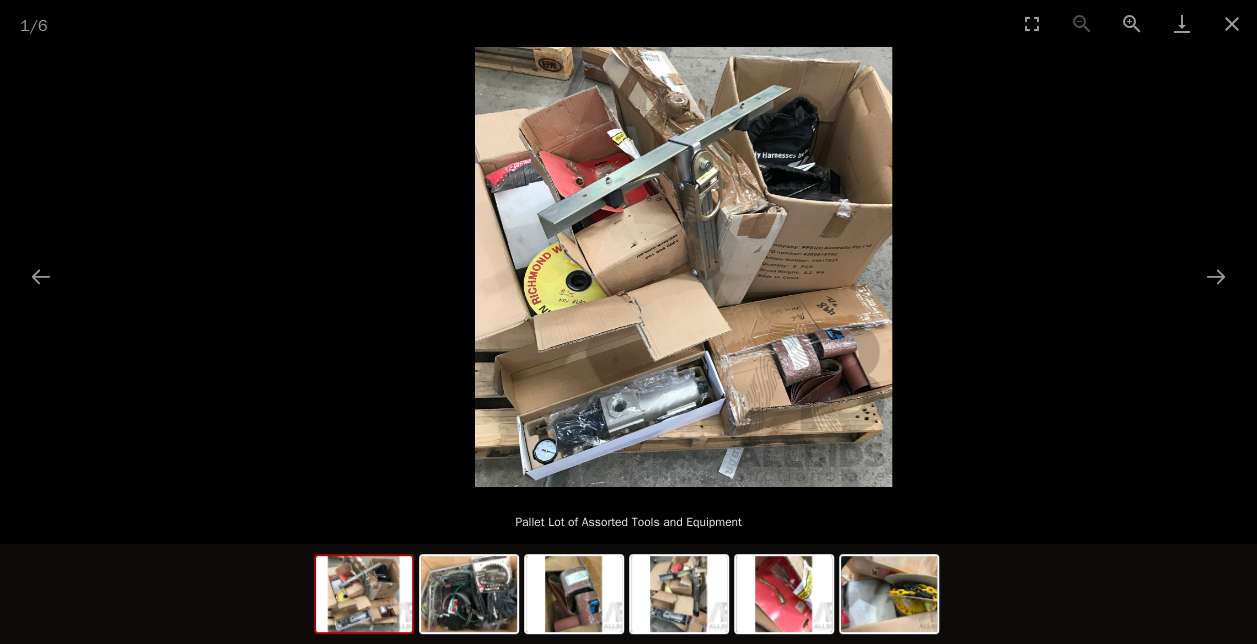 drag, startPoint x: 1021, startPoint y: 357, endPoint x: 1073, endPoint y: 690, distance: 337.0356 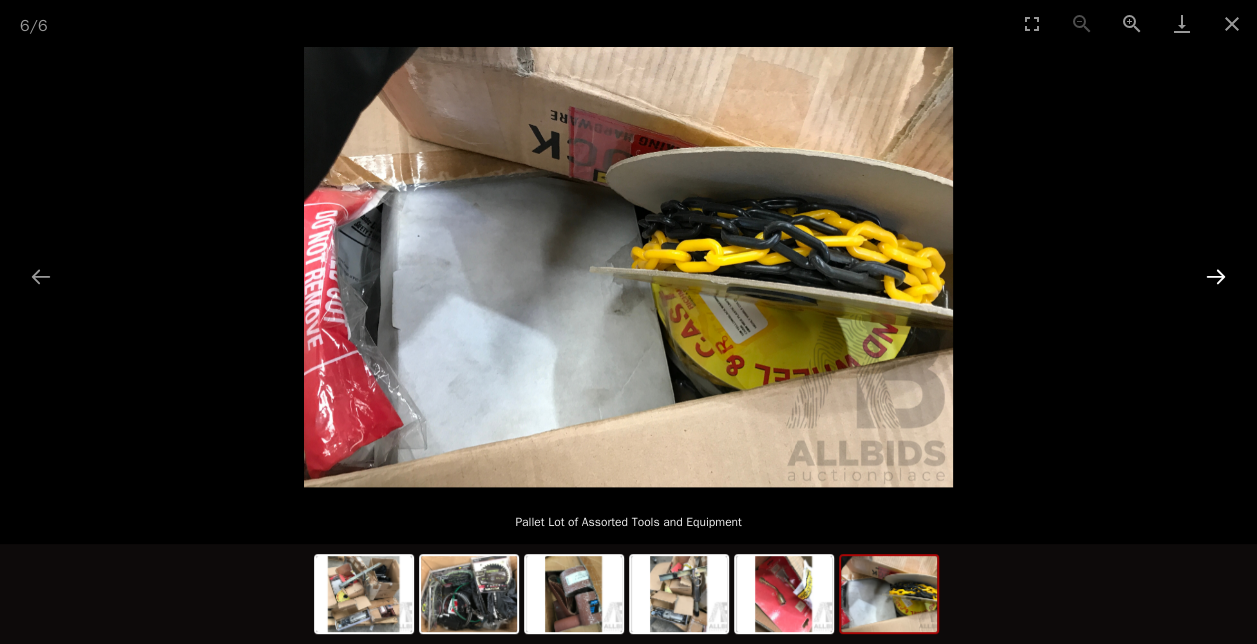 click at bounding box center [1216, 276] 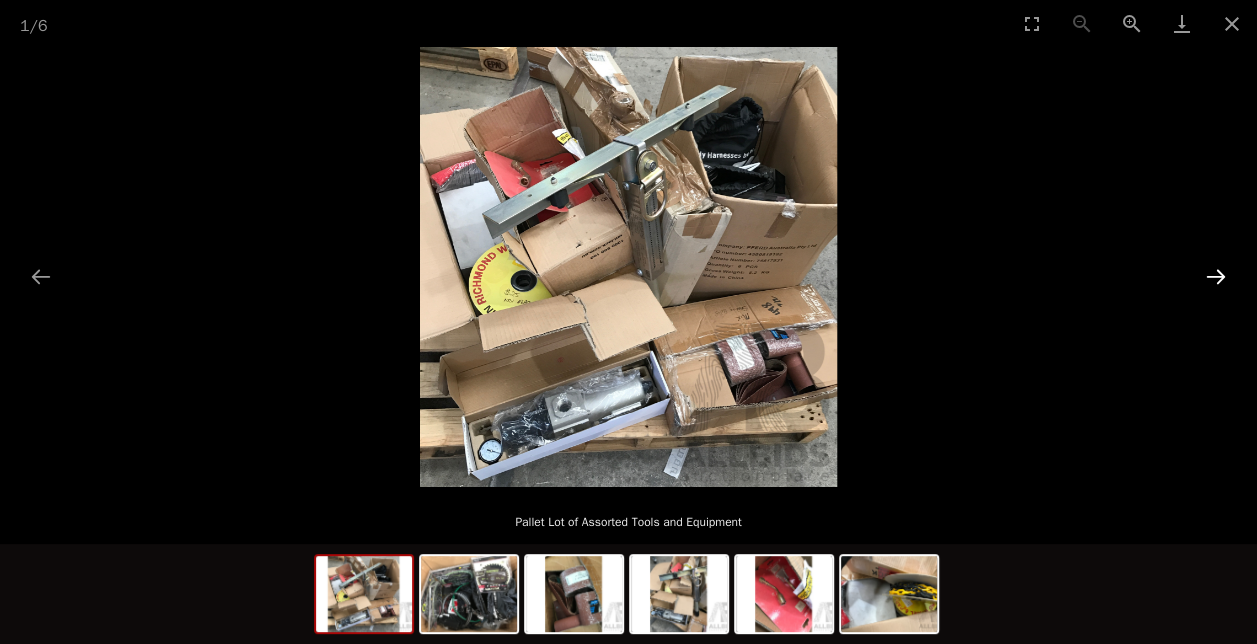 scroll, scrollTop: 0, scrollLeft: 0, axis: both 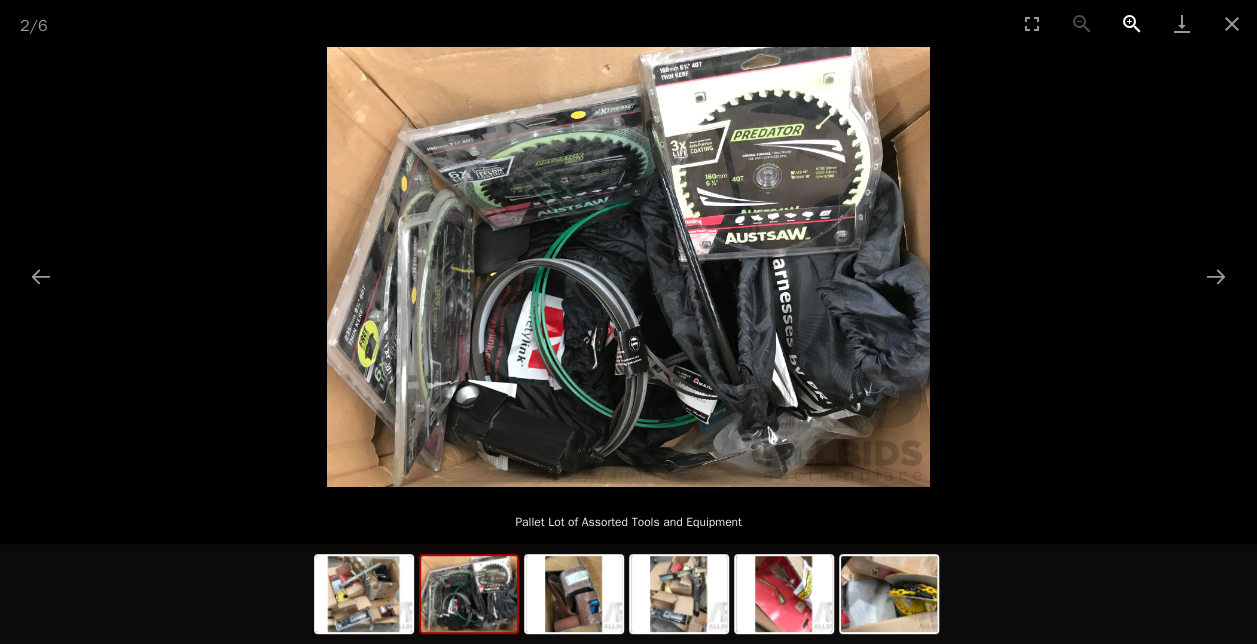 click at bounding box center (1132, 23) 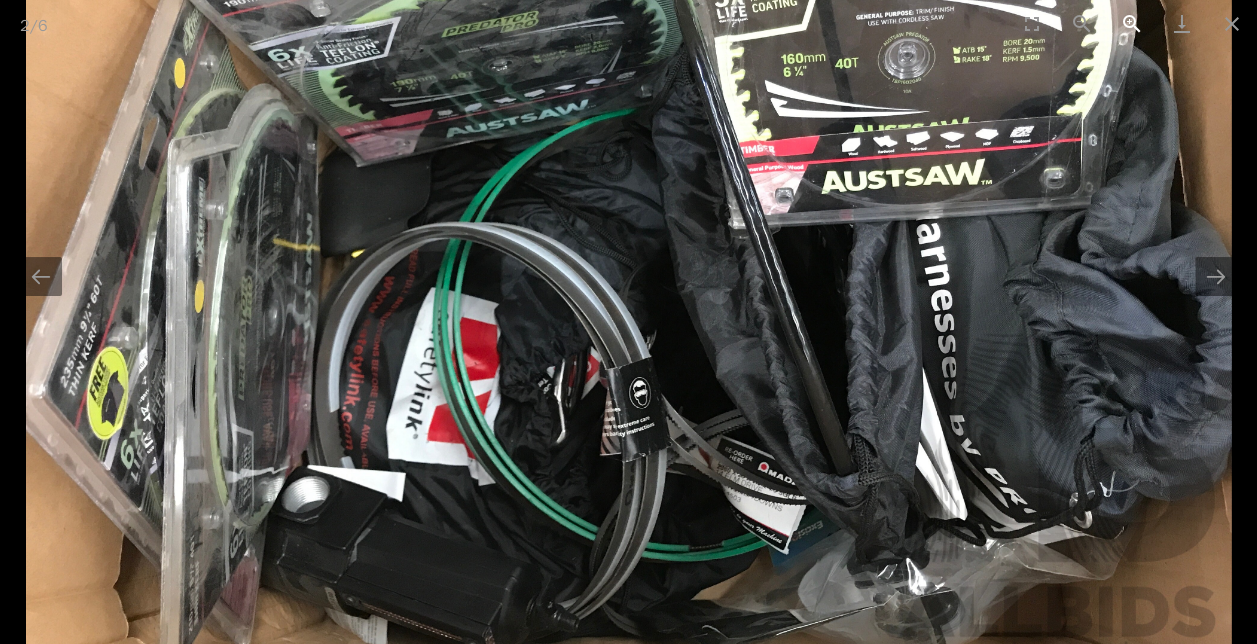 click at bounding box center (1132, 23) 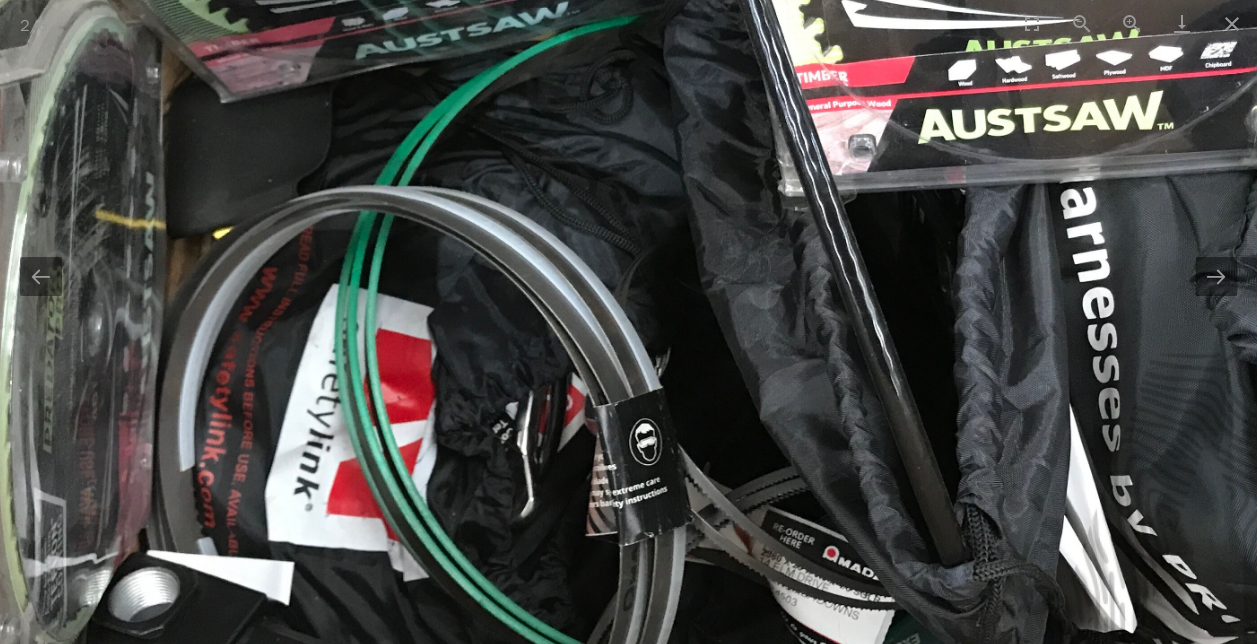 scroll, scrollTop: 0, scrollLeft: 0, axis: both 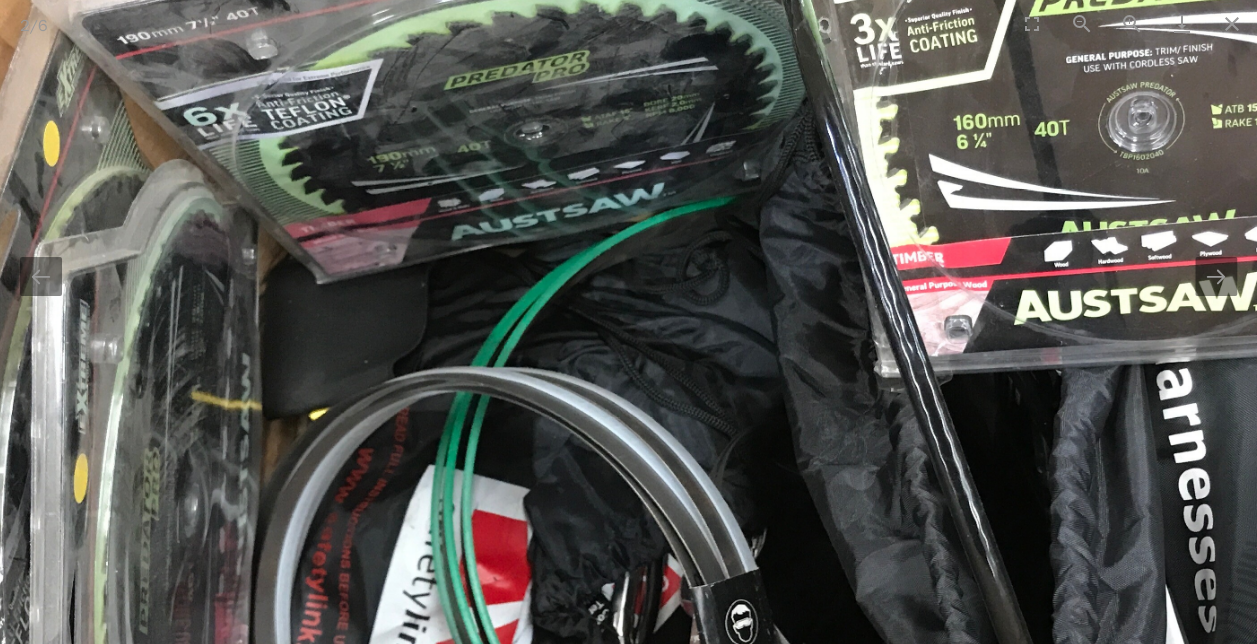 drag, startPoint x: 866, startPoint y: 83, endPoint x: 962, endPoint y: 264, distance: 204.88289 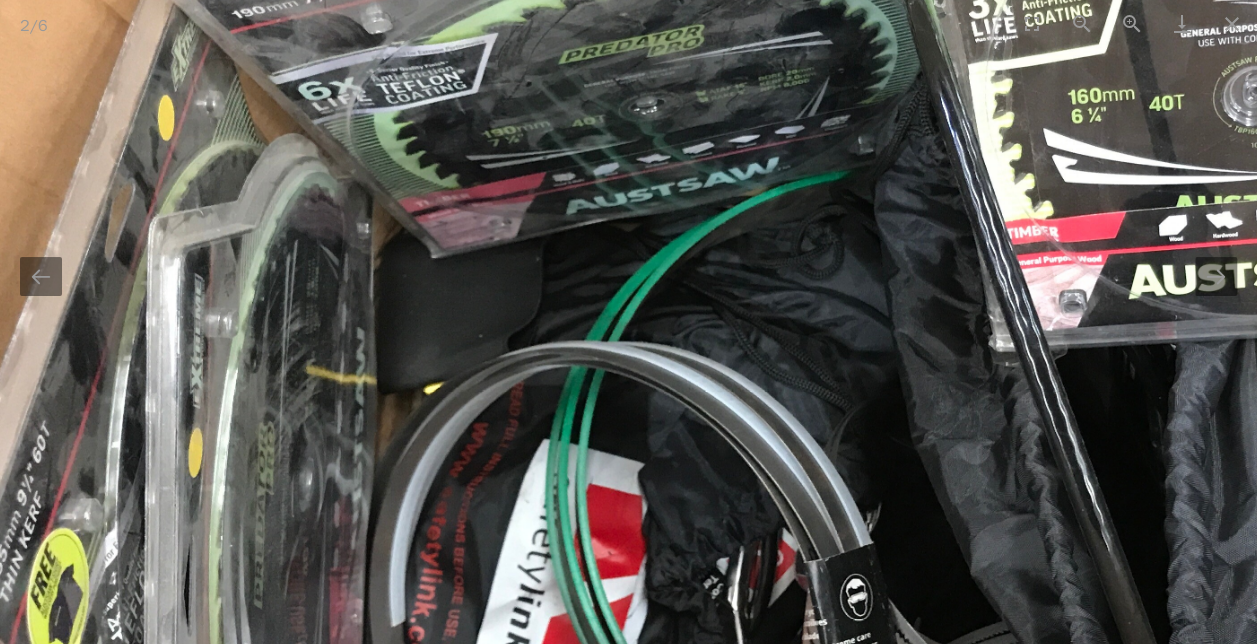 scroll, scrollTop: 0, scrollLeft: 1, axis: horizontal 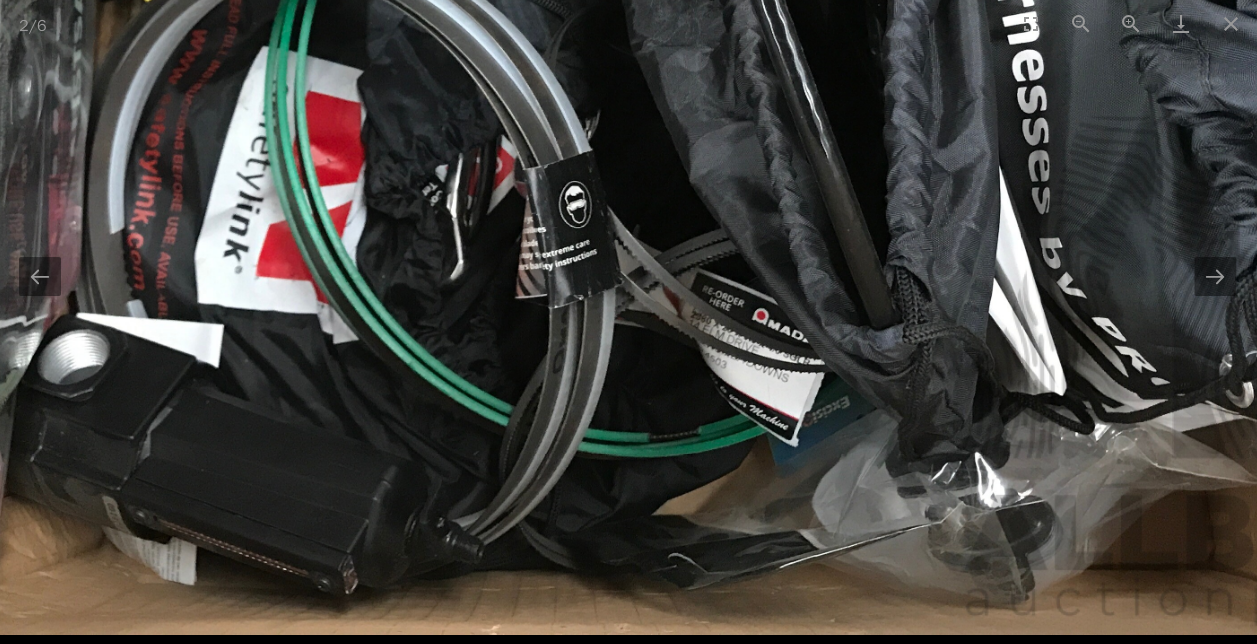 drag, startPoint x: 536, startPoint y: 383, endPoint x: 370, endPoint y: -85, distance: 496.56824 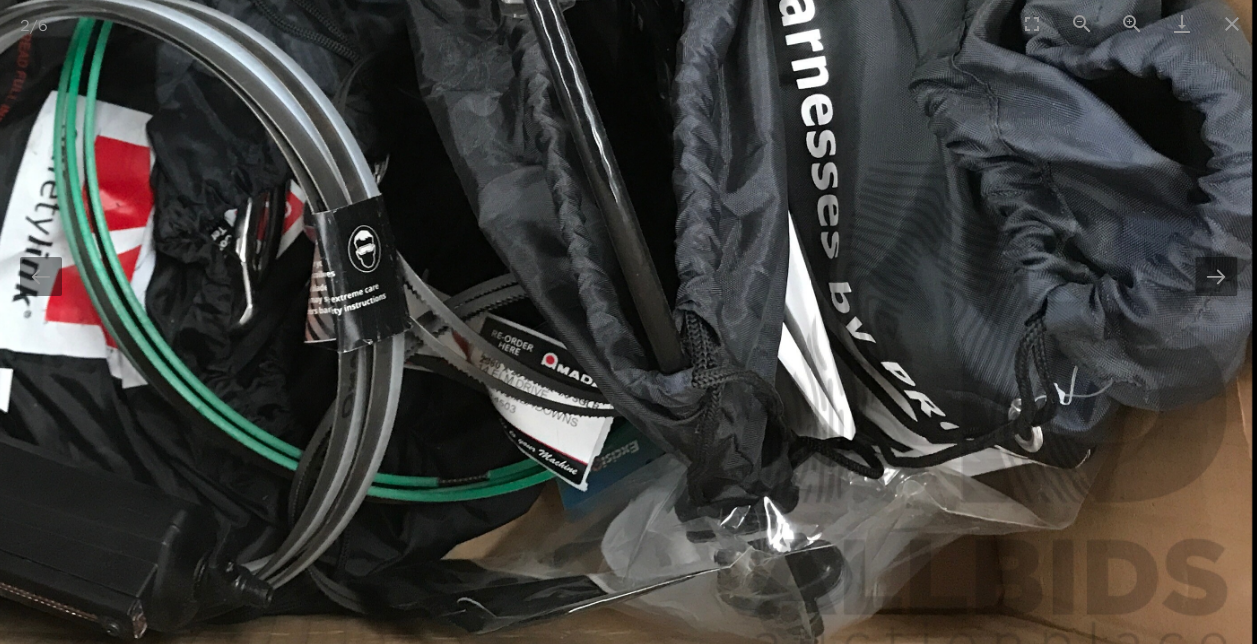 scroll, scrollTop: 0, scrollLeft: 0, axis: both 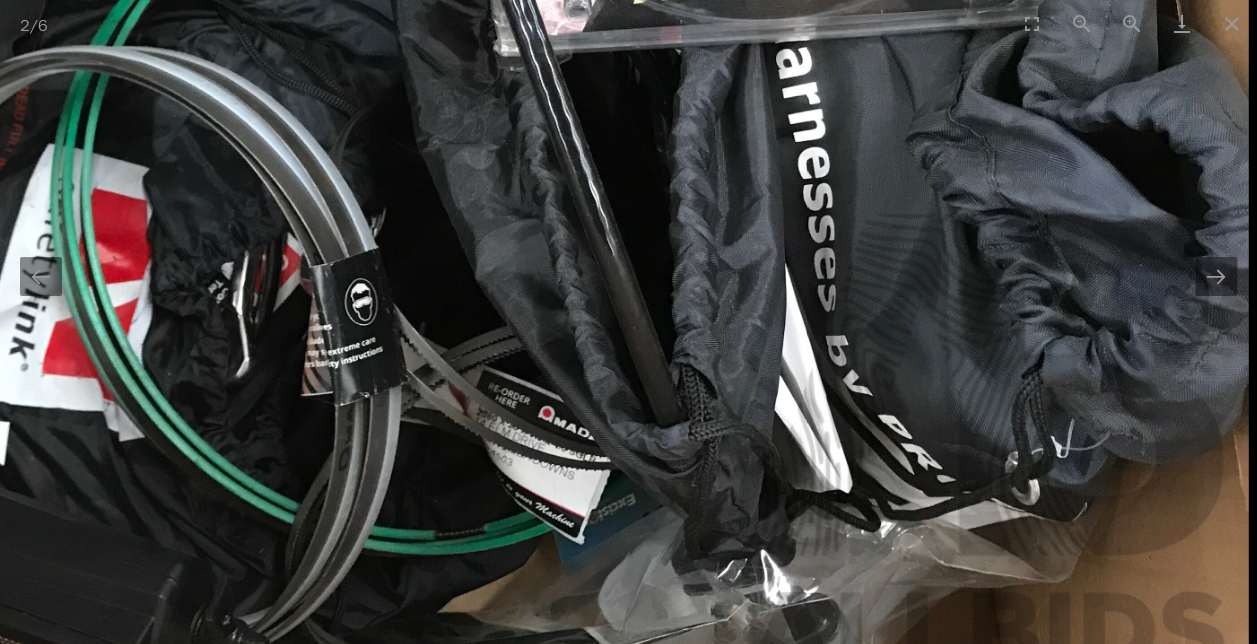 drag, startPoint x: 337, startPoint y: 211, endPoint x: 92, endPoint y: 352, distance: 282.67648 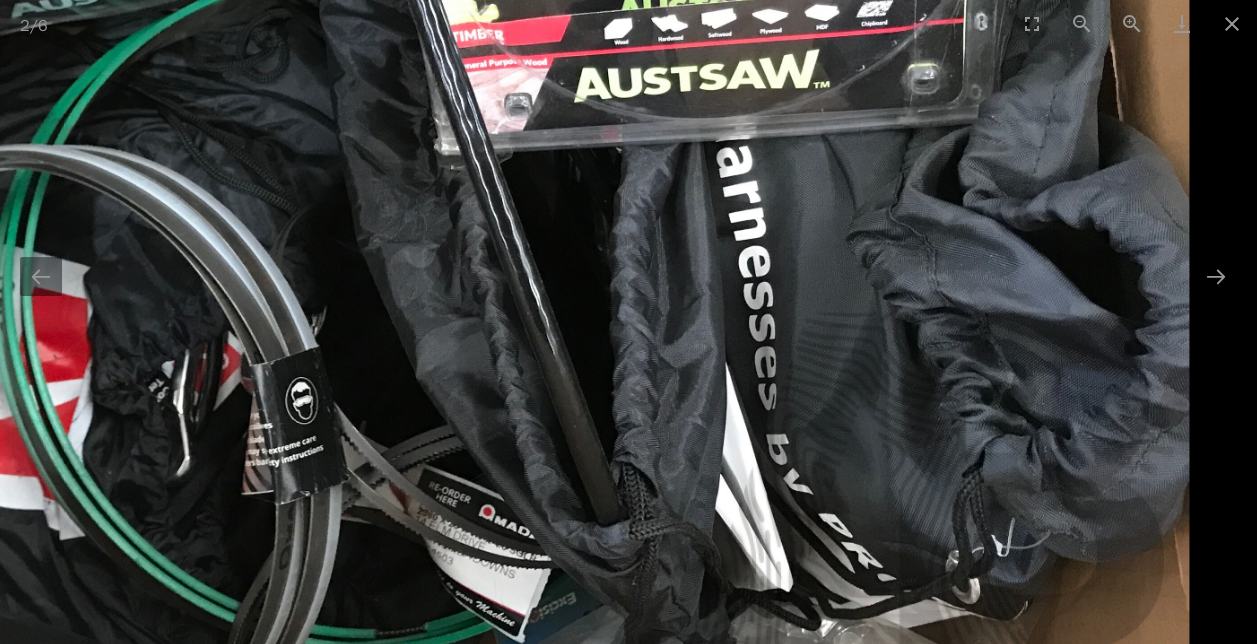 drag, startPoint x: 600, startPoint y: 290, endPoint x: 210, endPoint y: 338, distance: 392.94275 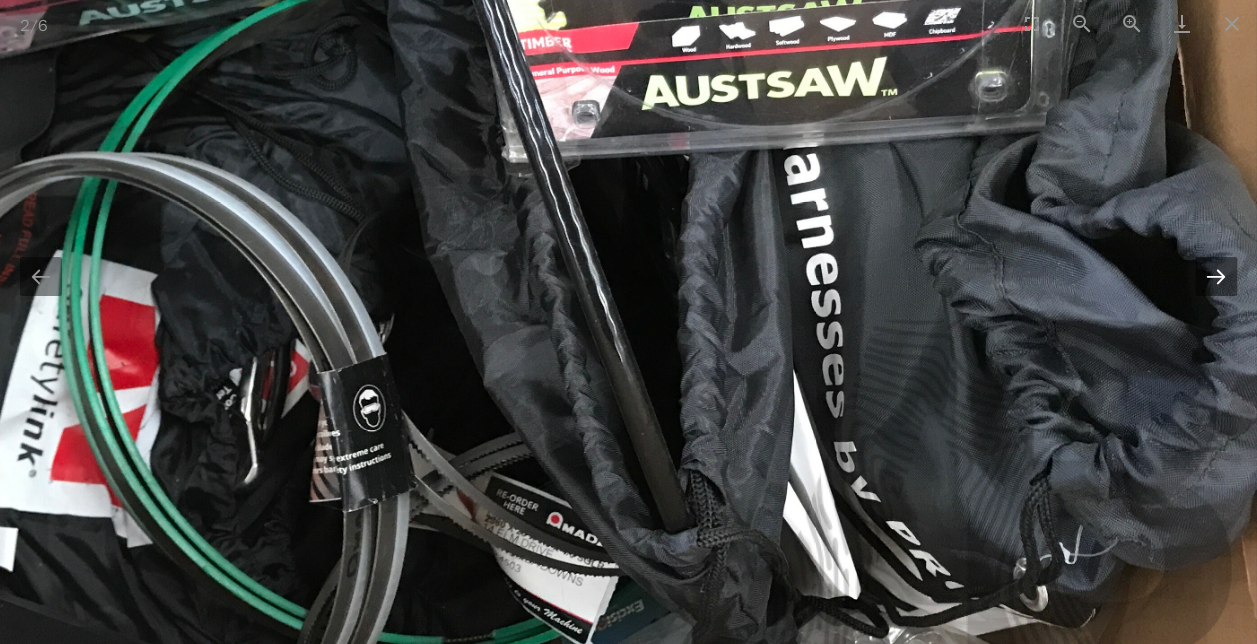 click at bounding box center [1216, 276] 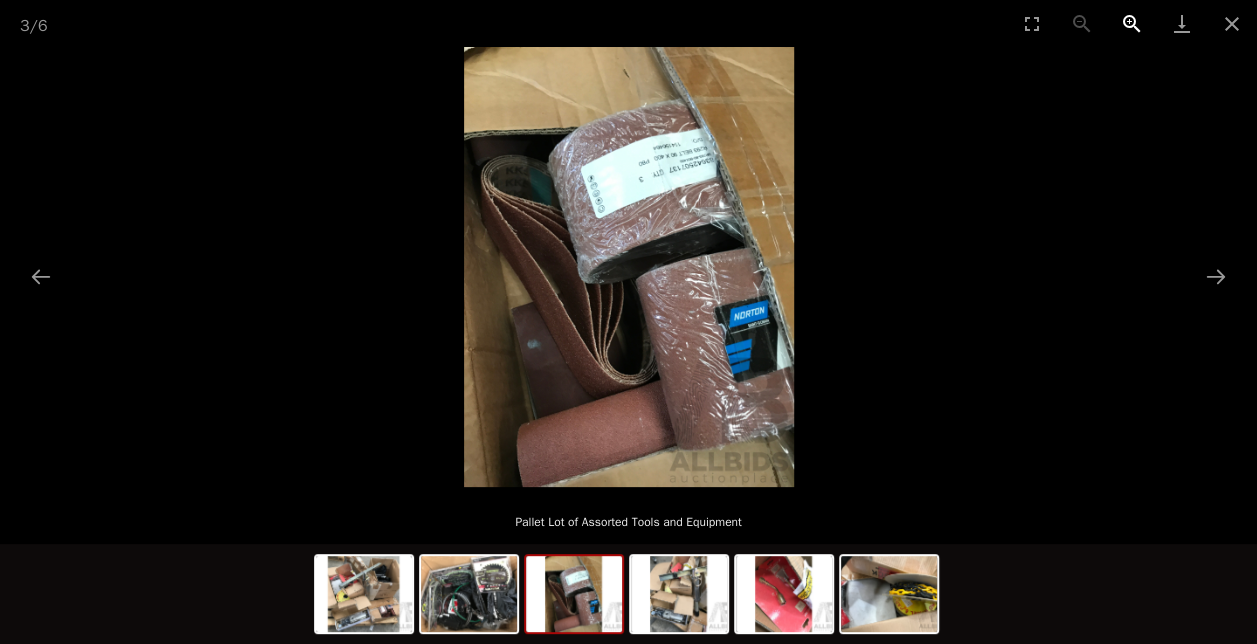 click at bounding box center [1132, 23] 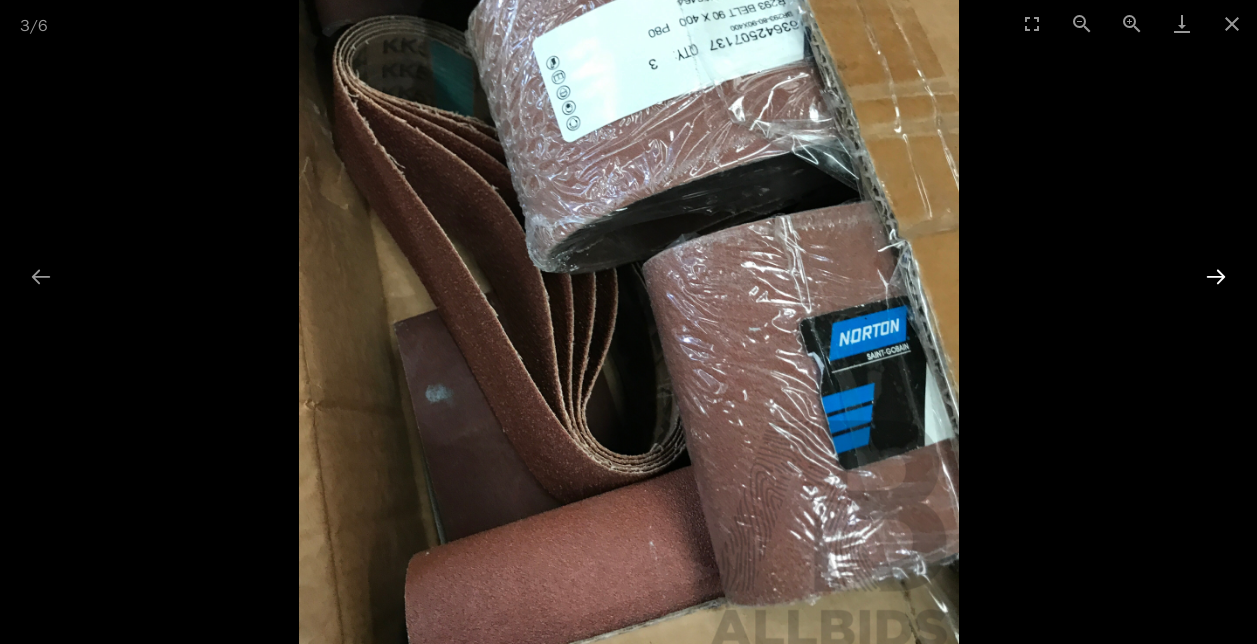 click at bounding box center (1216, 276) 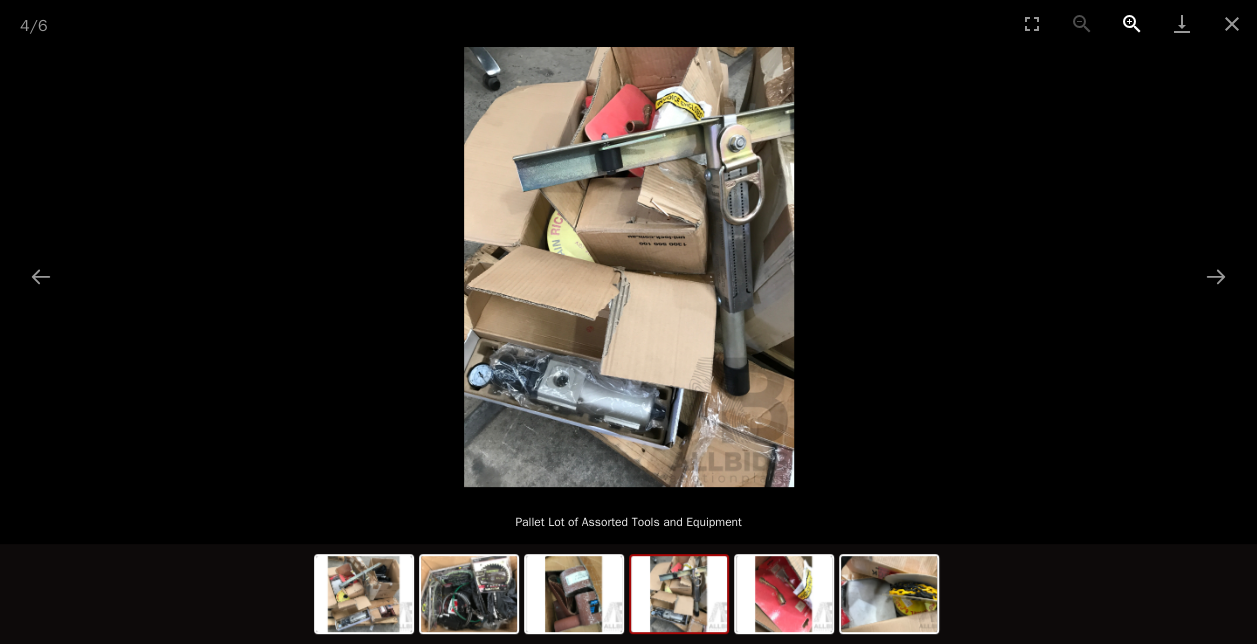 click at bounding box center [1132, 23] 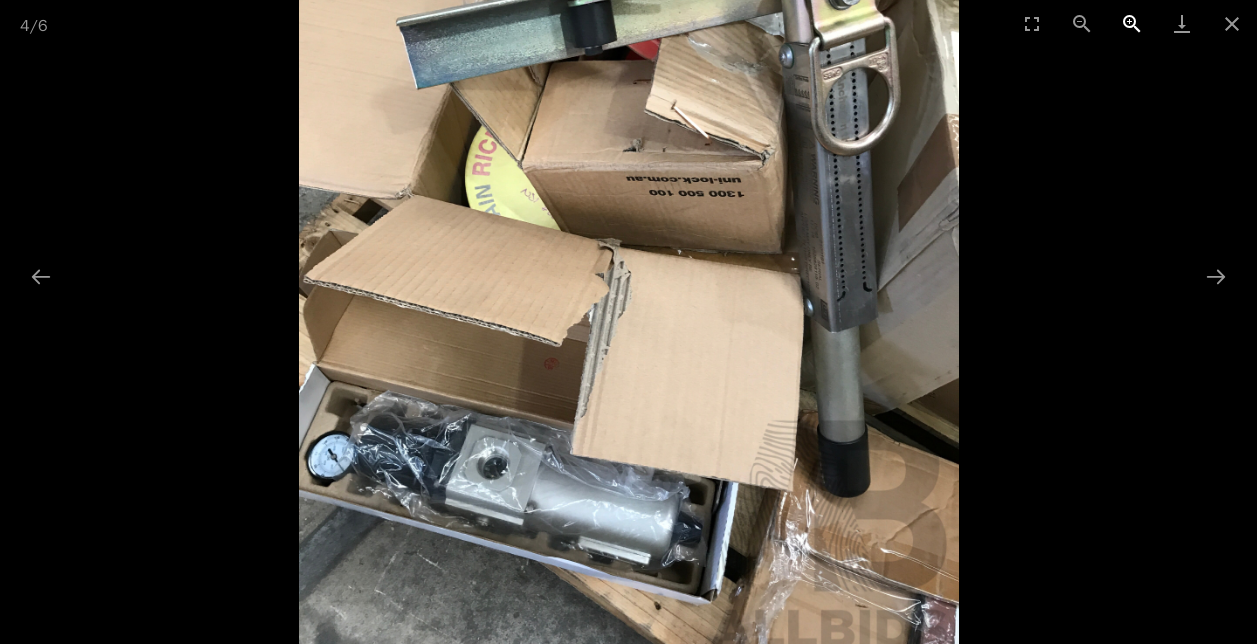 click at bounding box center (1132, 23) 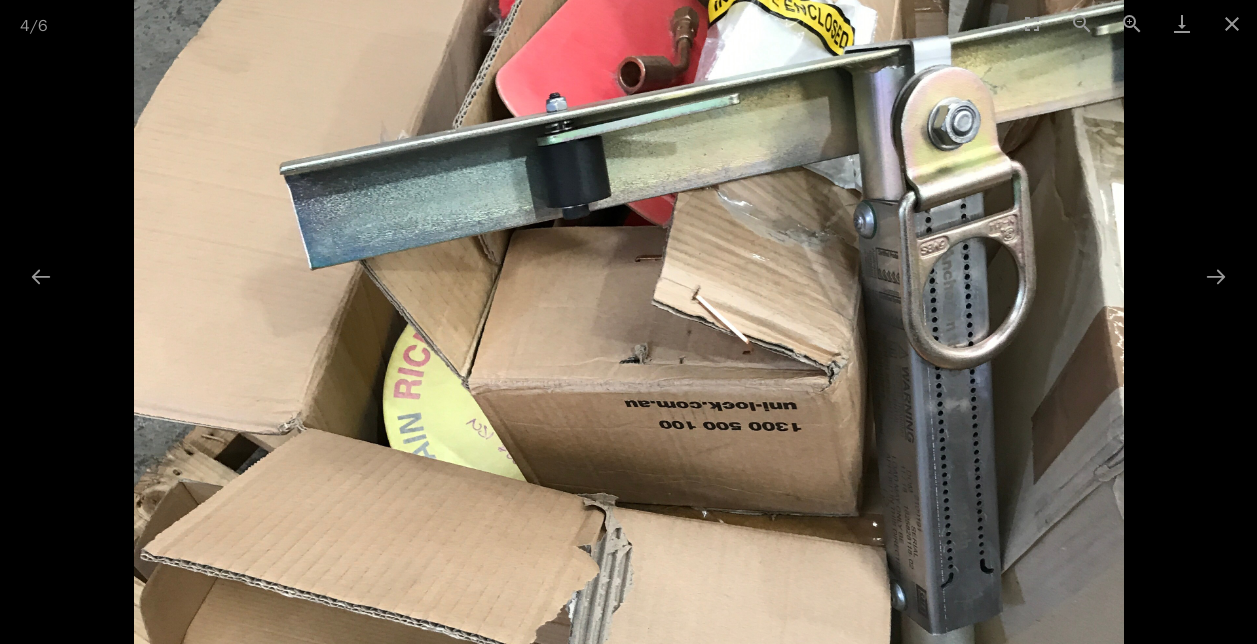 drag, startPoint x: 878, startPoint y: 82, endPoint x: 612, endPoint y: 250, distance: 314.61087 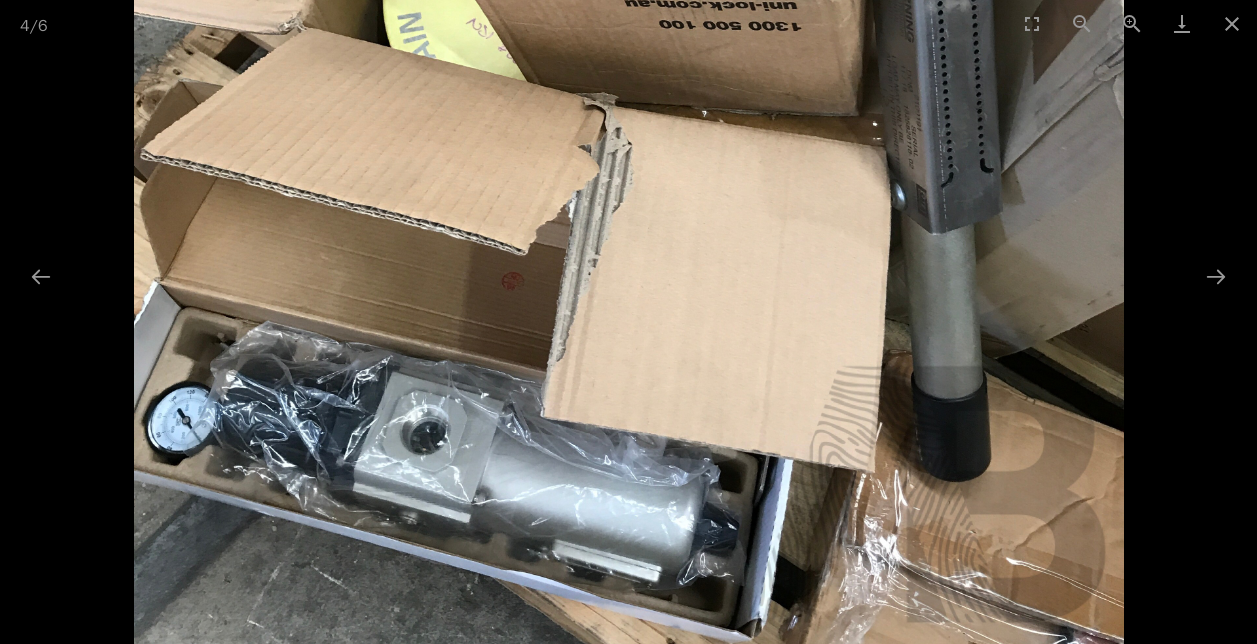 drag, startPoint x: 900, startPoint y: 484, endPoint x: 829, endPoint y: 191, distance: 301.47968 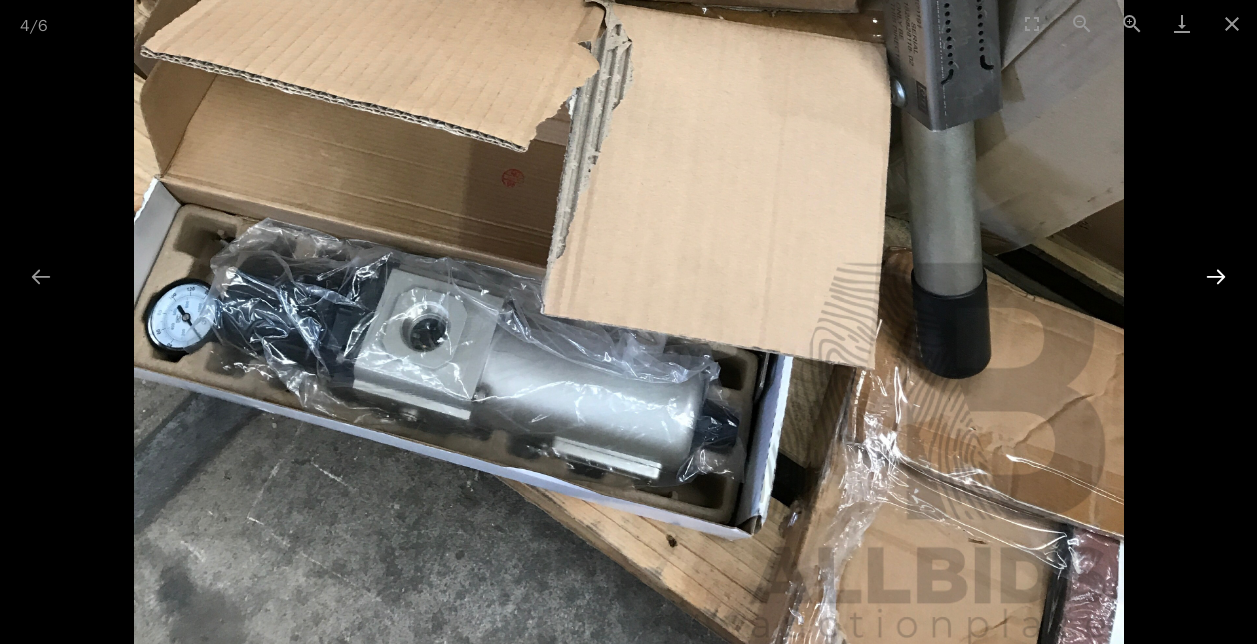 click at bounding box center [1216, 276] 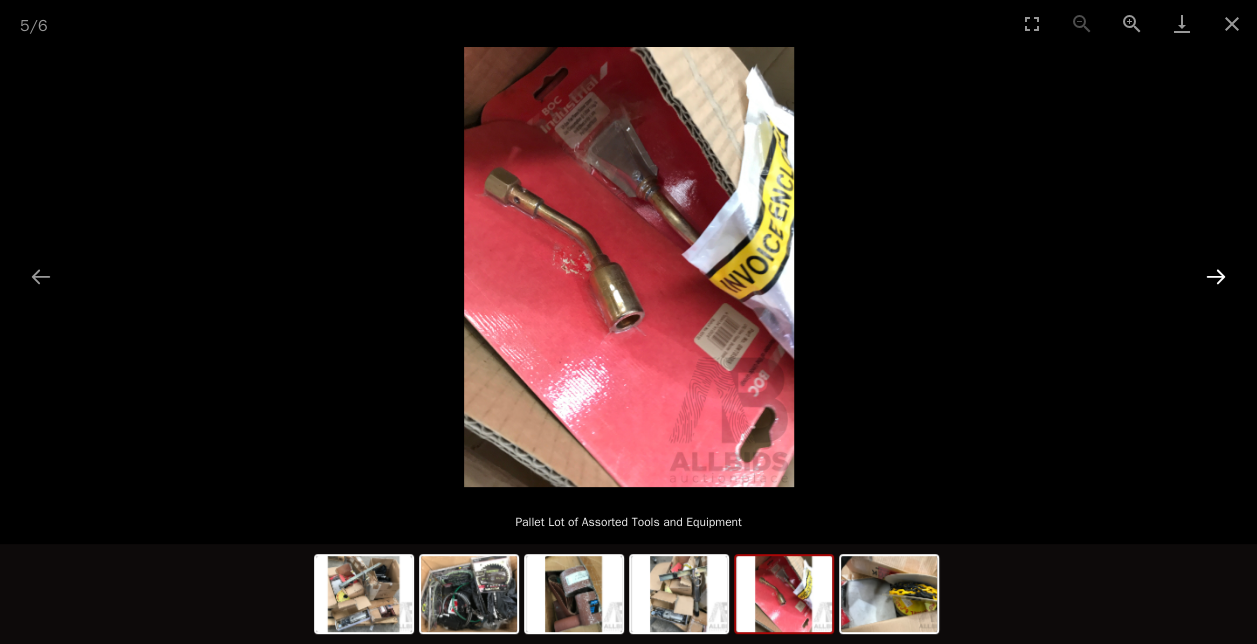 click at bounding box center (1216, 276) 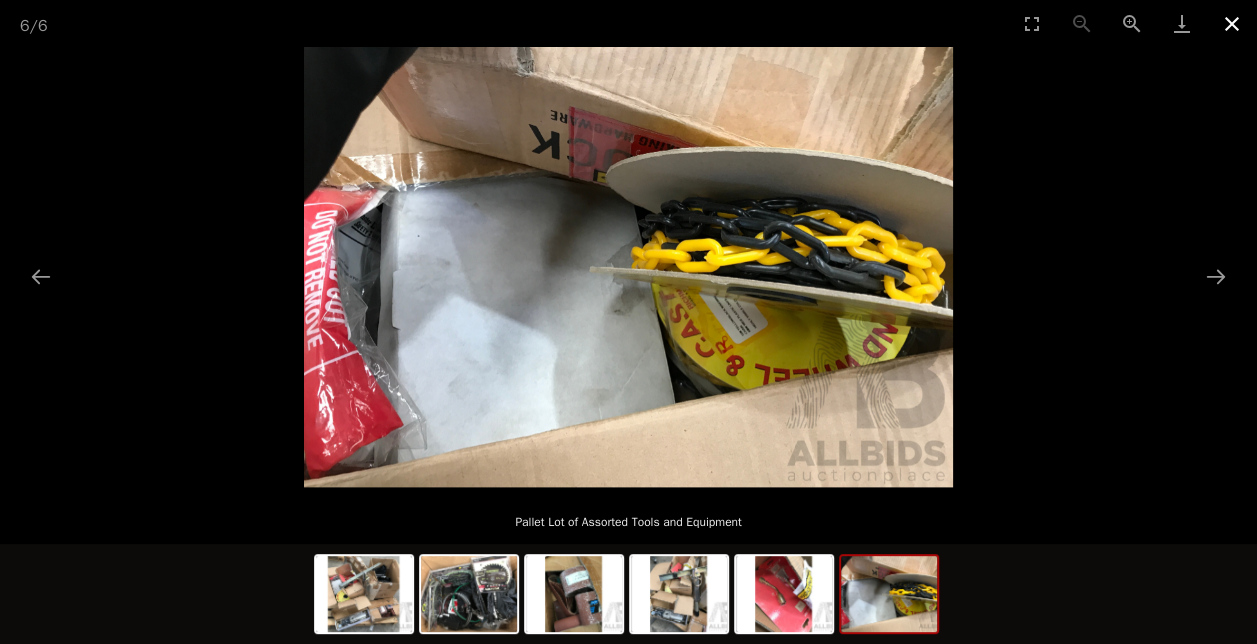 click at bounding box center (1232, 23) 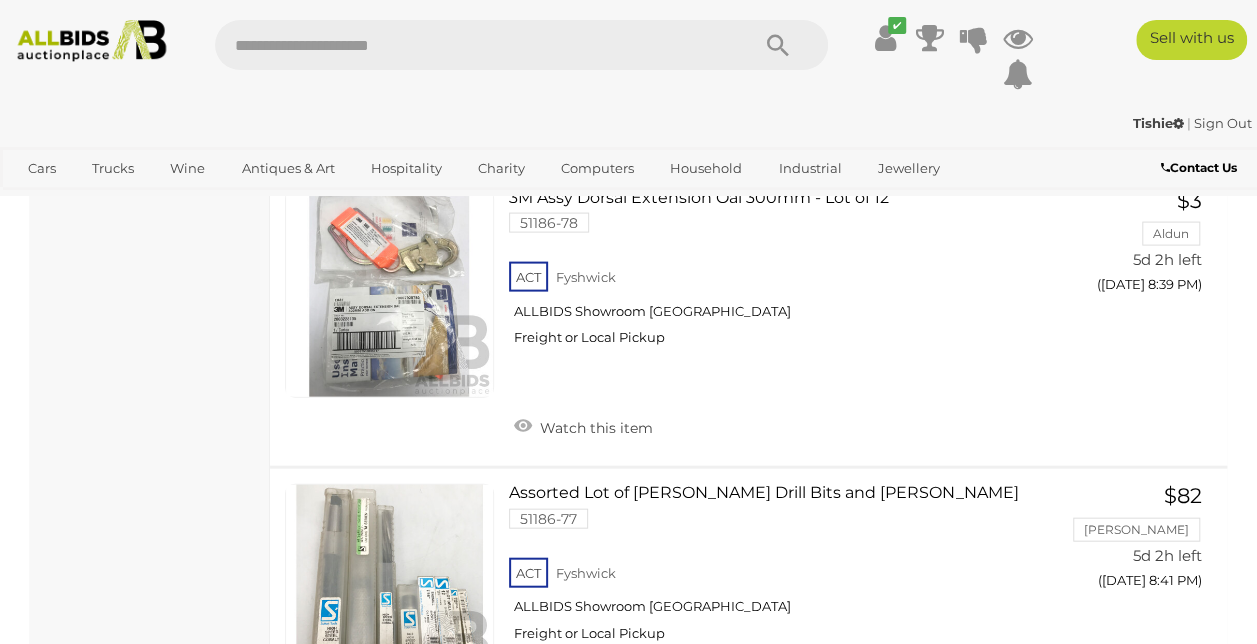 scroll, scrollTop: 24390, scrollLeft: 0, axis: vertical 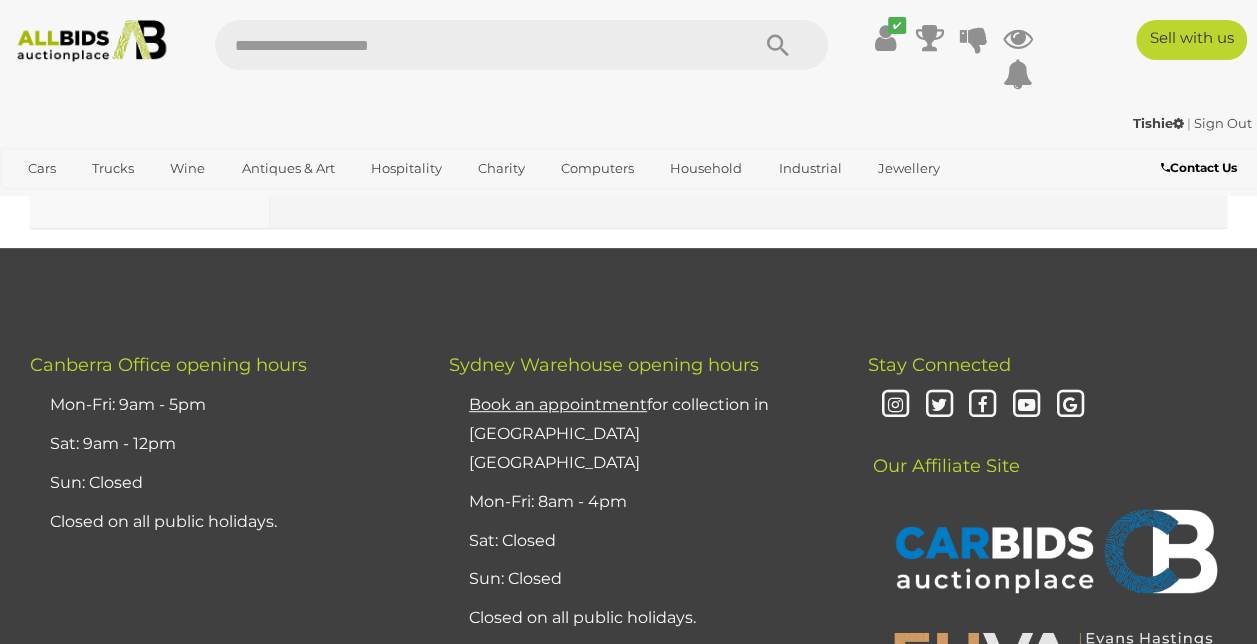 click on "2" at bounding box center (403, 175) 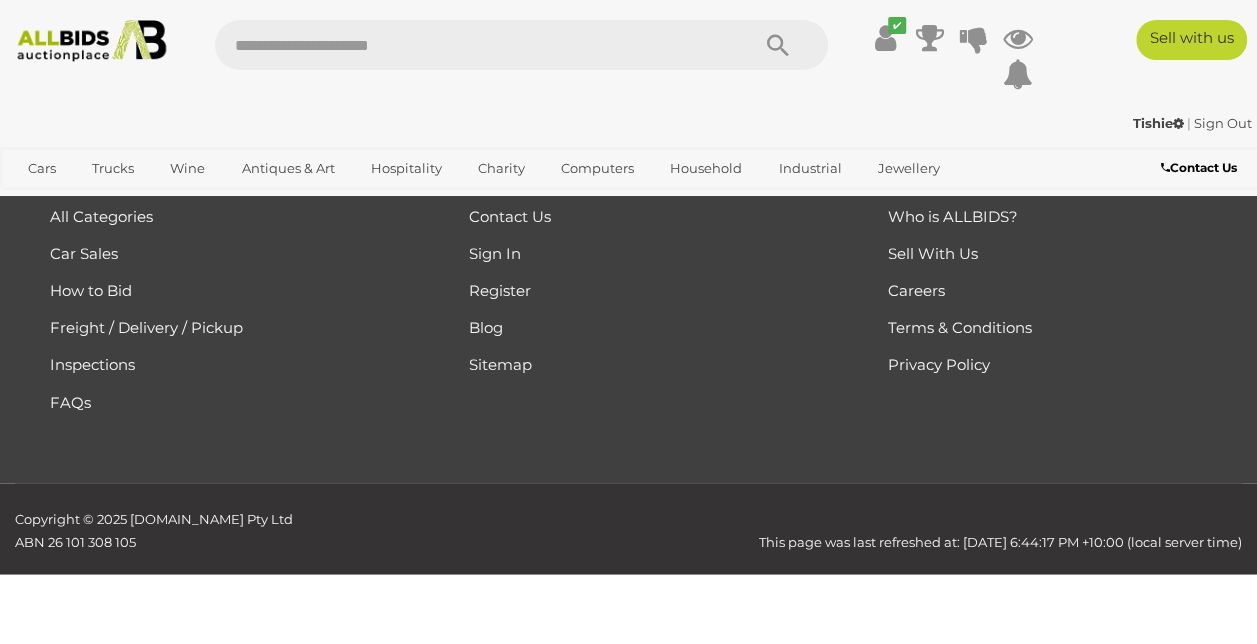 scroll, scrollTop: 336, scrollLeft: 0, axis: vertical 